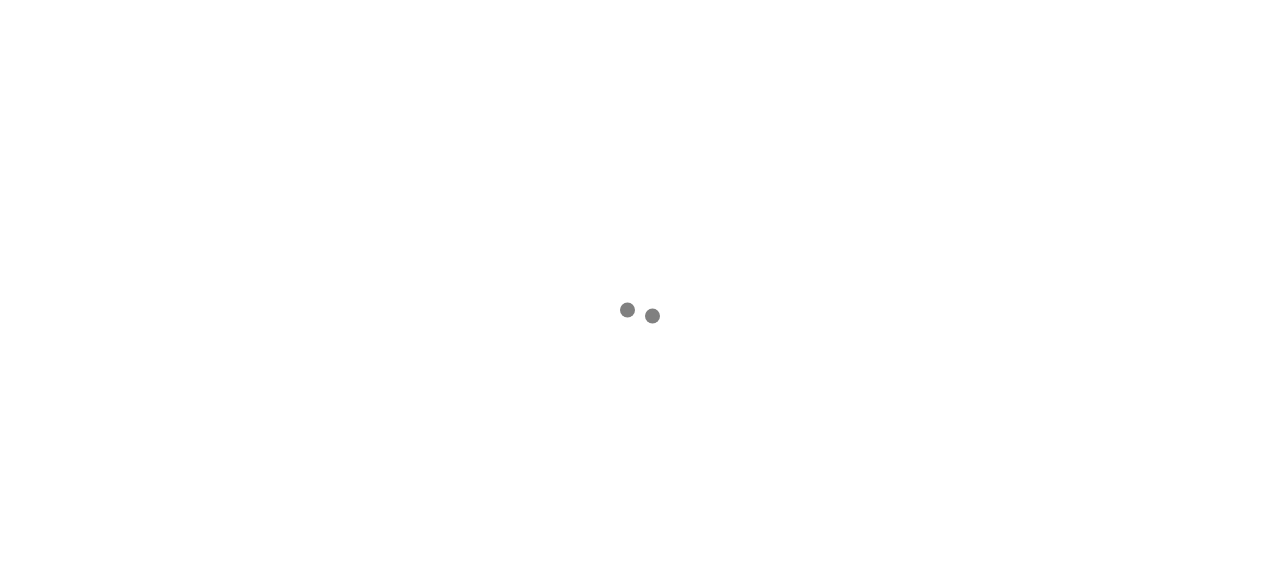 scroll, scrollTop: 0, scrollLeft: 0, axis: both 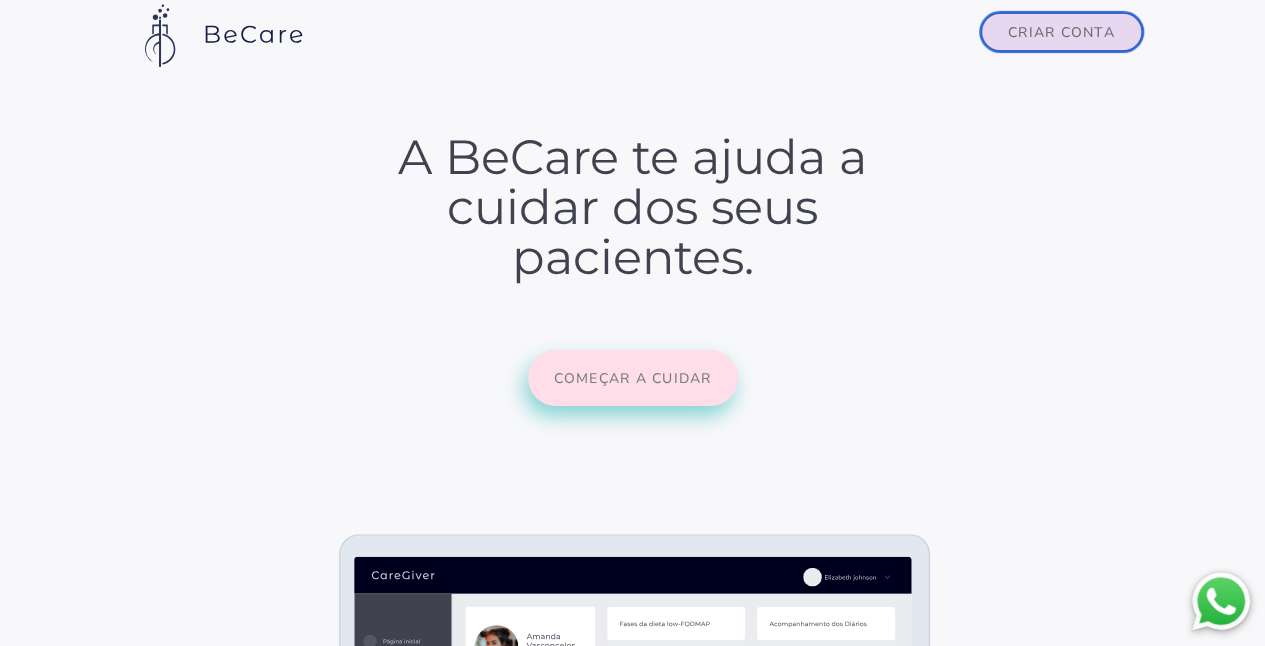 click on "Começar a cuidar" at bounding box center (633, 378) 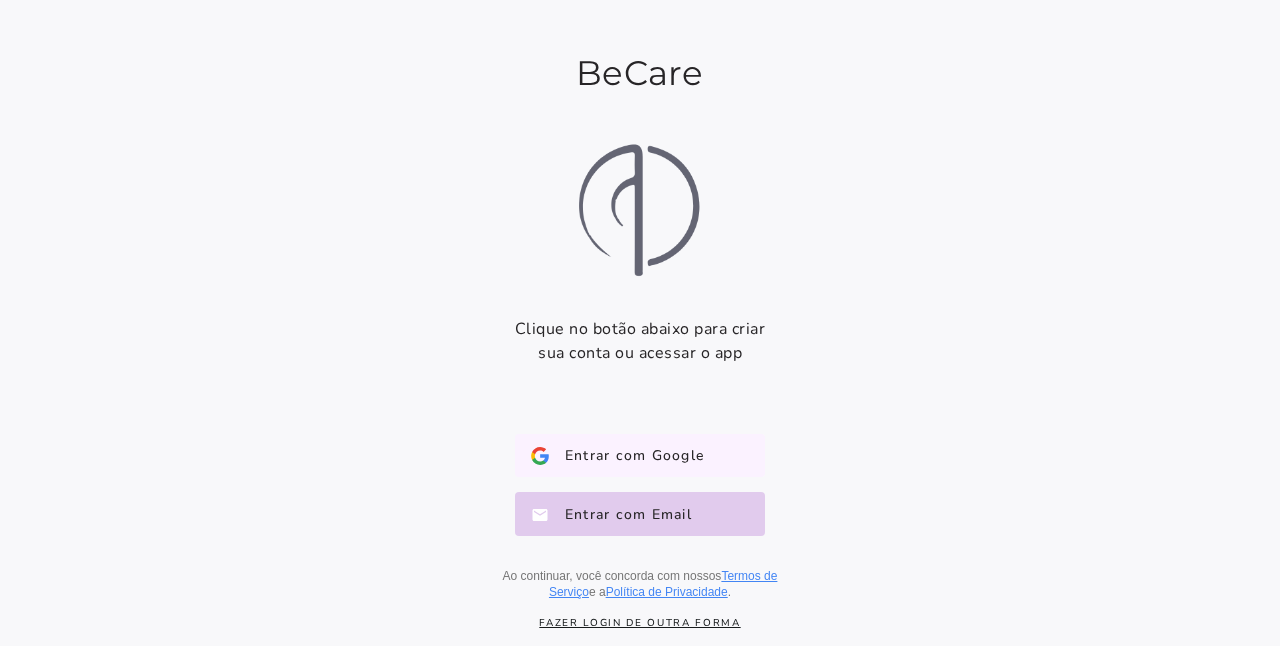 click on "Entrar com Google" at bounding box center (626, 456) 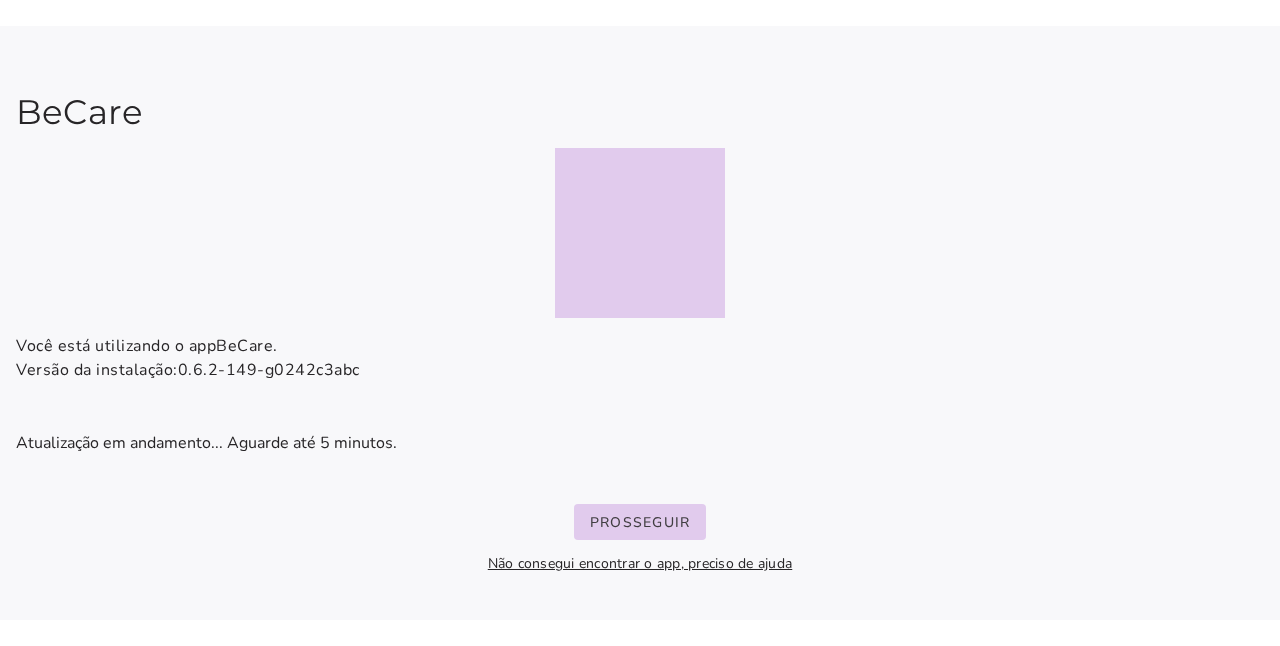 scroll, scrollTop: 0, scrollLeft: 0, axis: both 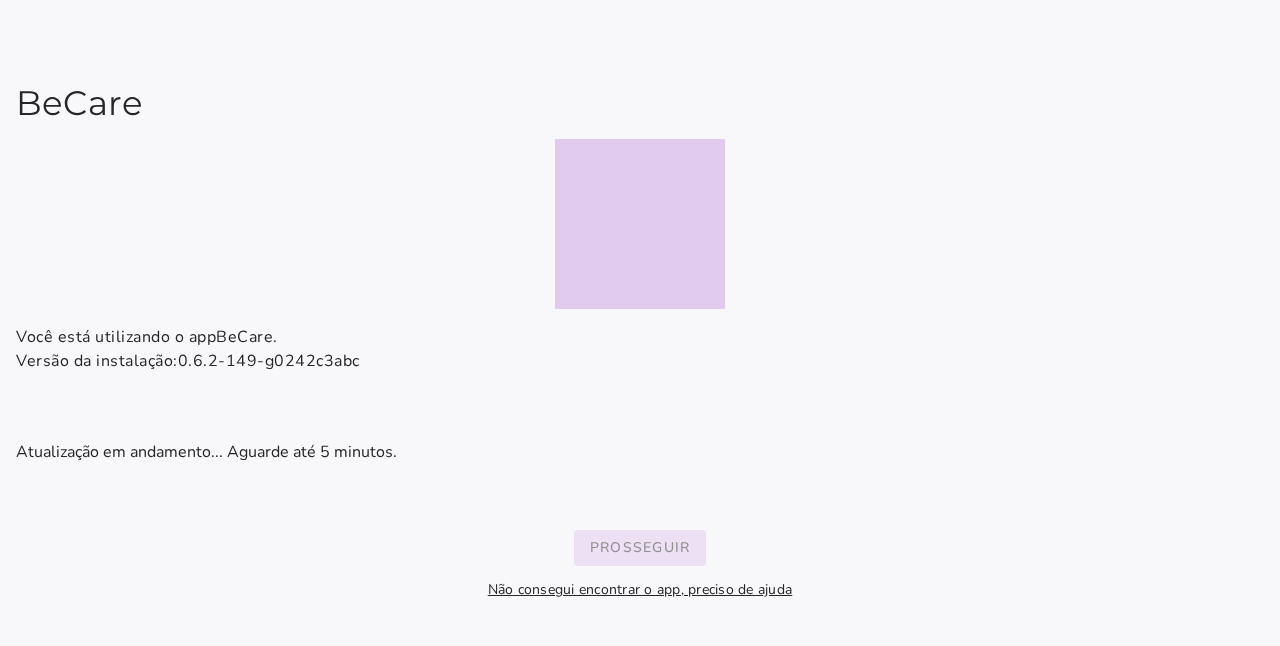 click on "Prosseguir" at bounding box center (640, 548) 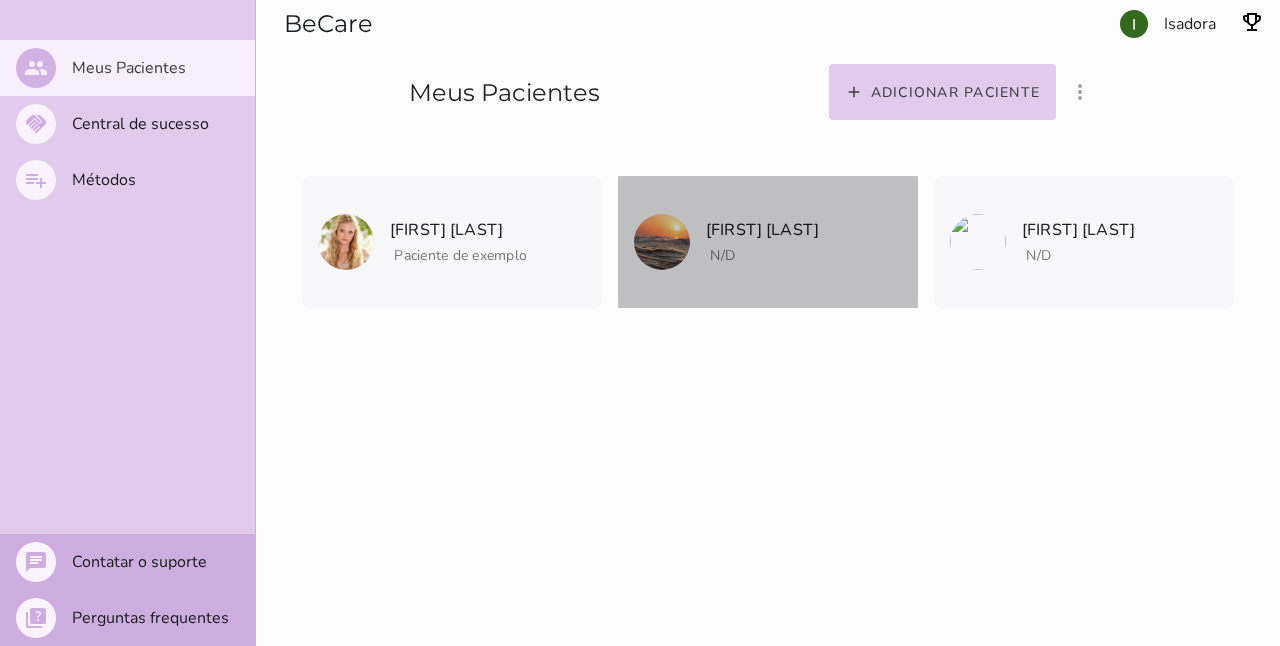 click on "N/D" 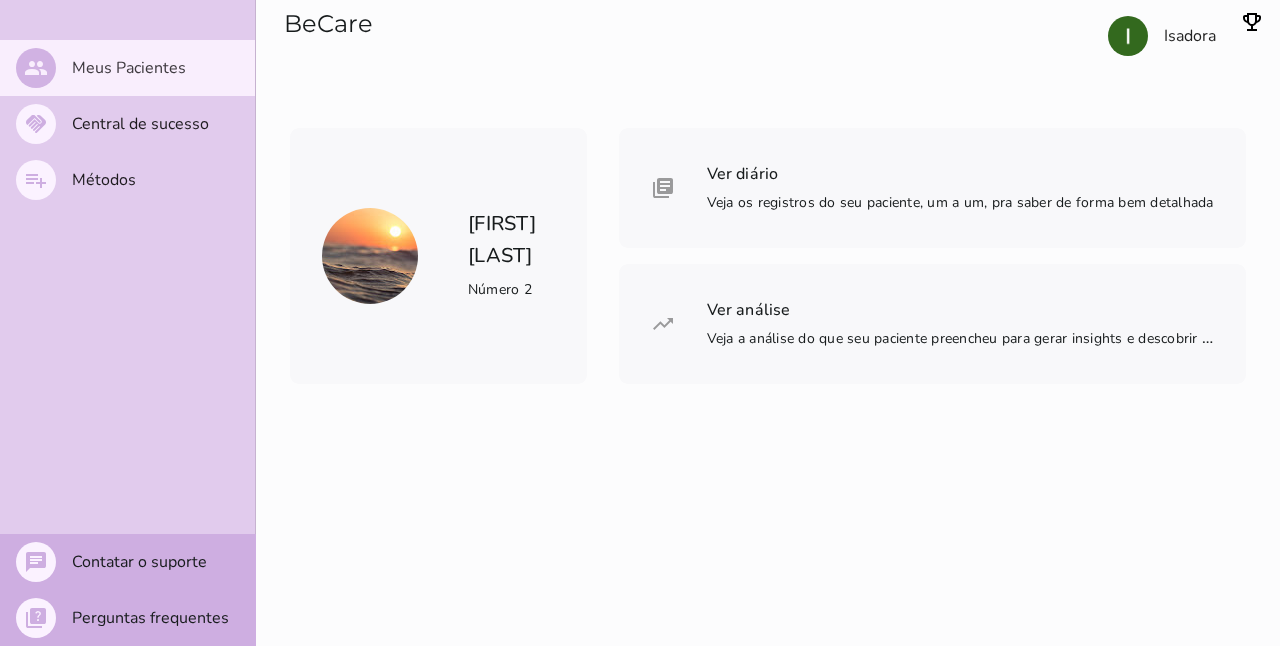 click on "BeCare" at bounding box center (499, 64) 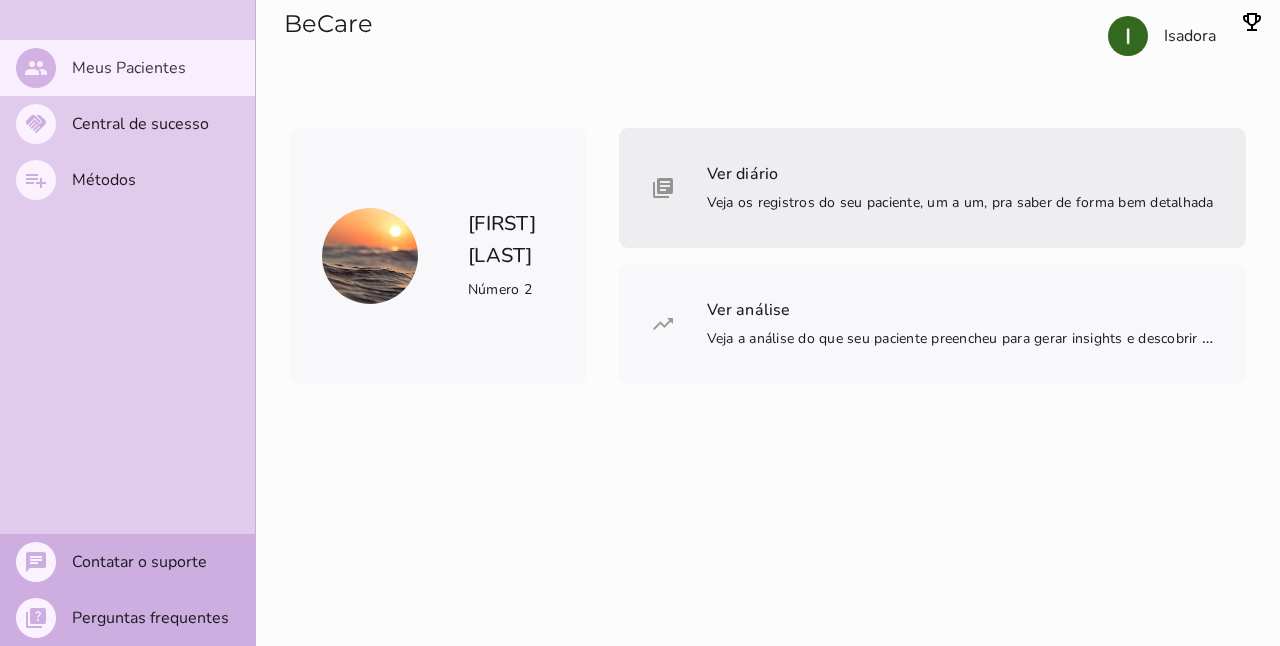click on "Ver diário" at bounding box center [743, 174] 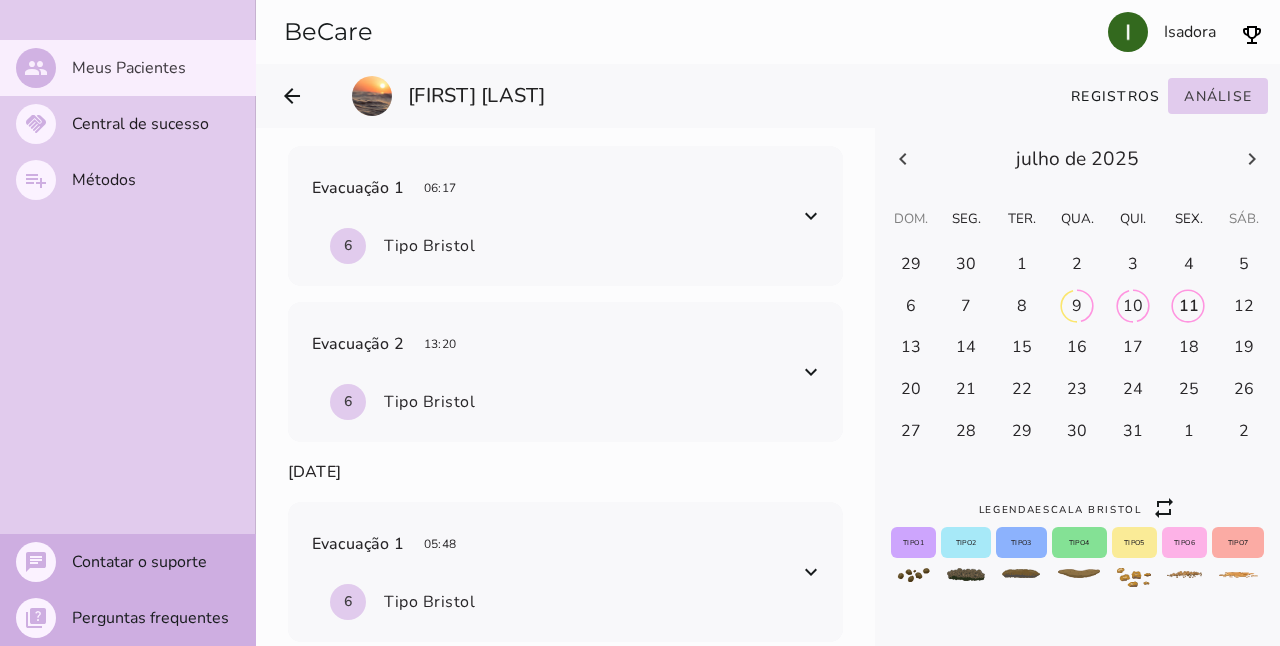 scroll, scrollTop: 0, scrollLeft: 0, axis: both 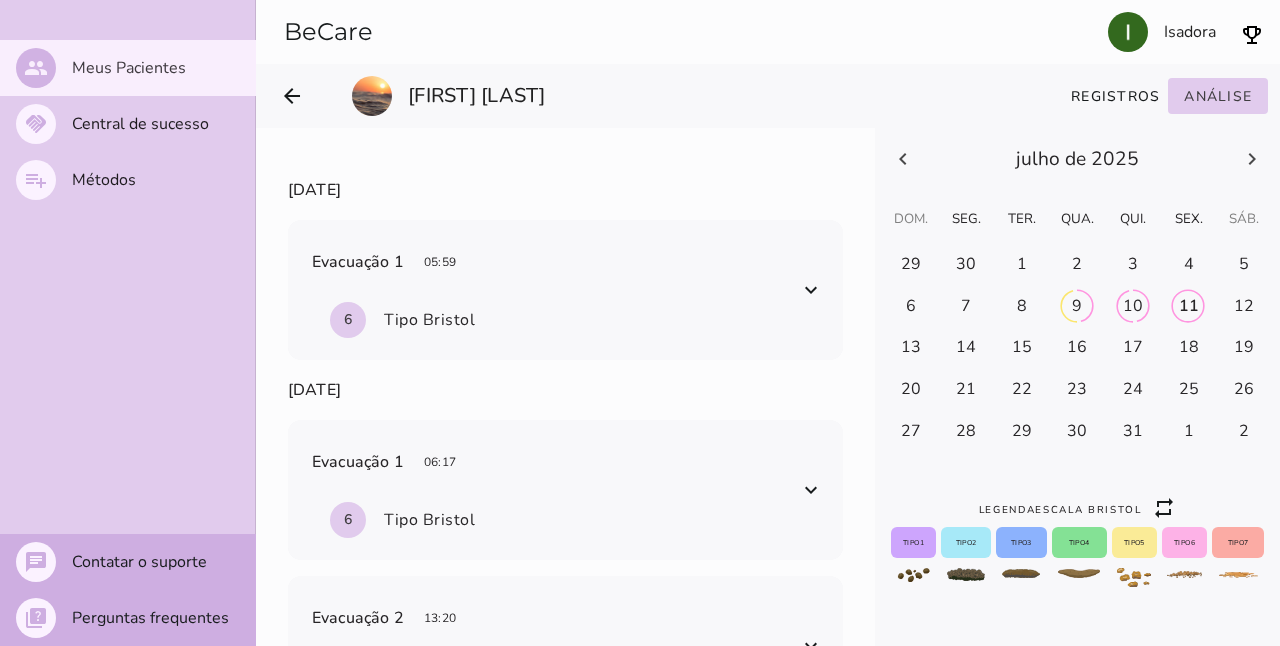 click on "9" at bounding box center (911, 264) 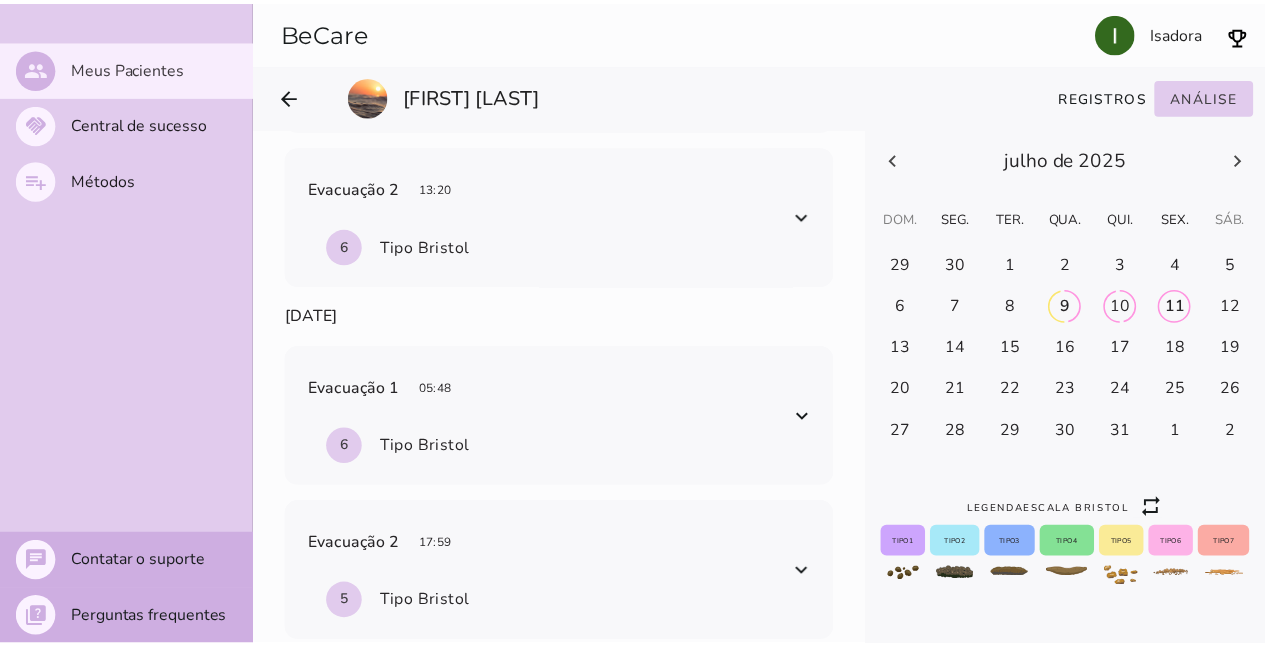 scroll, scrollTop: 474, scrollLeft: 0, axis: vertical 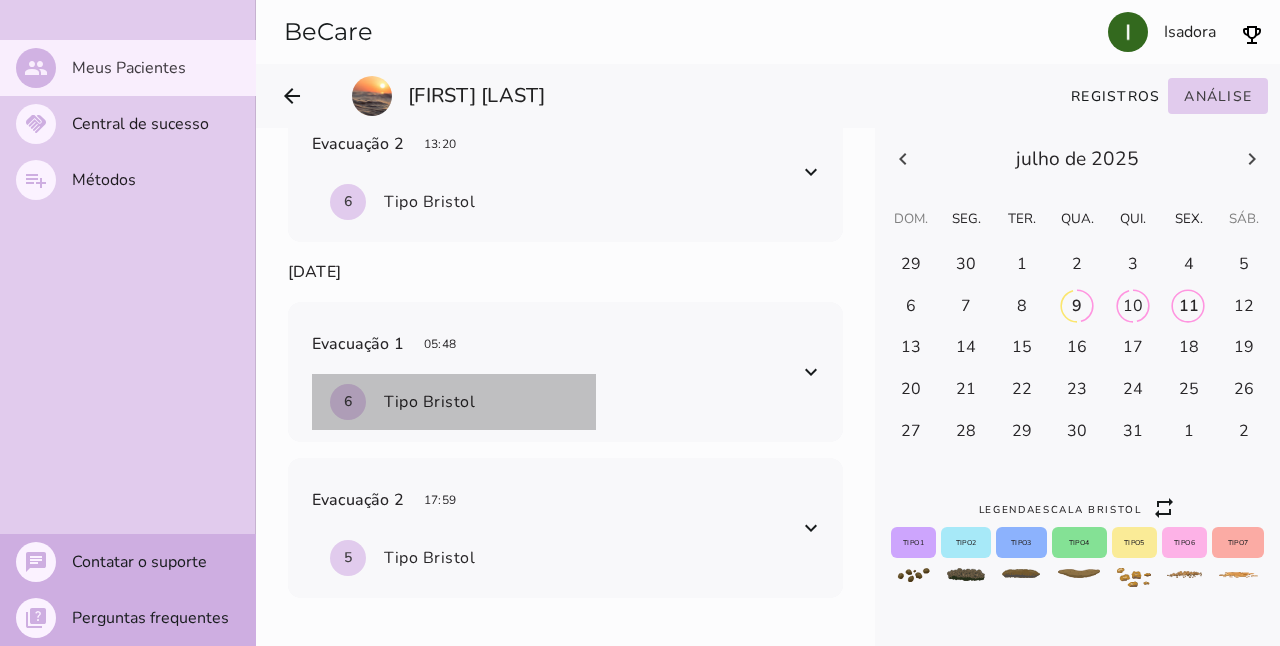 click on "6
Tipo Bristol" at bounding box center [454, 402] 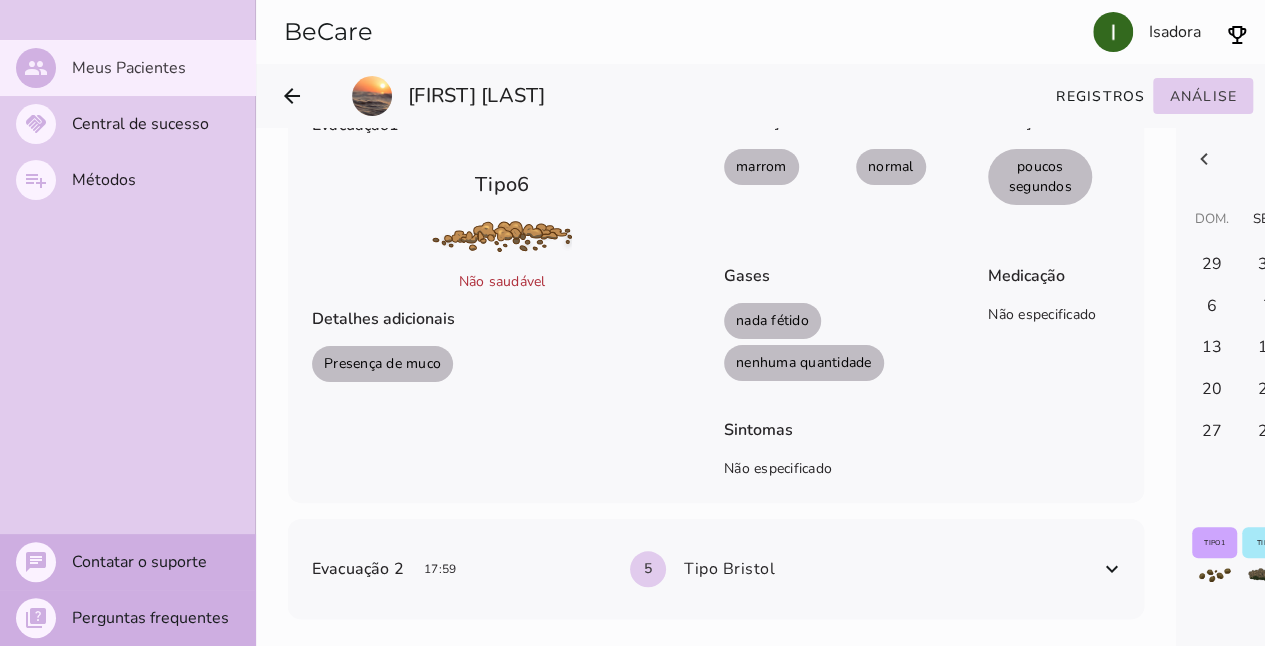 scroll, scrollTop: 592, scrollLeft: 0, axis: vertical 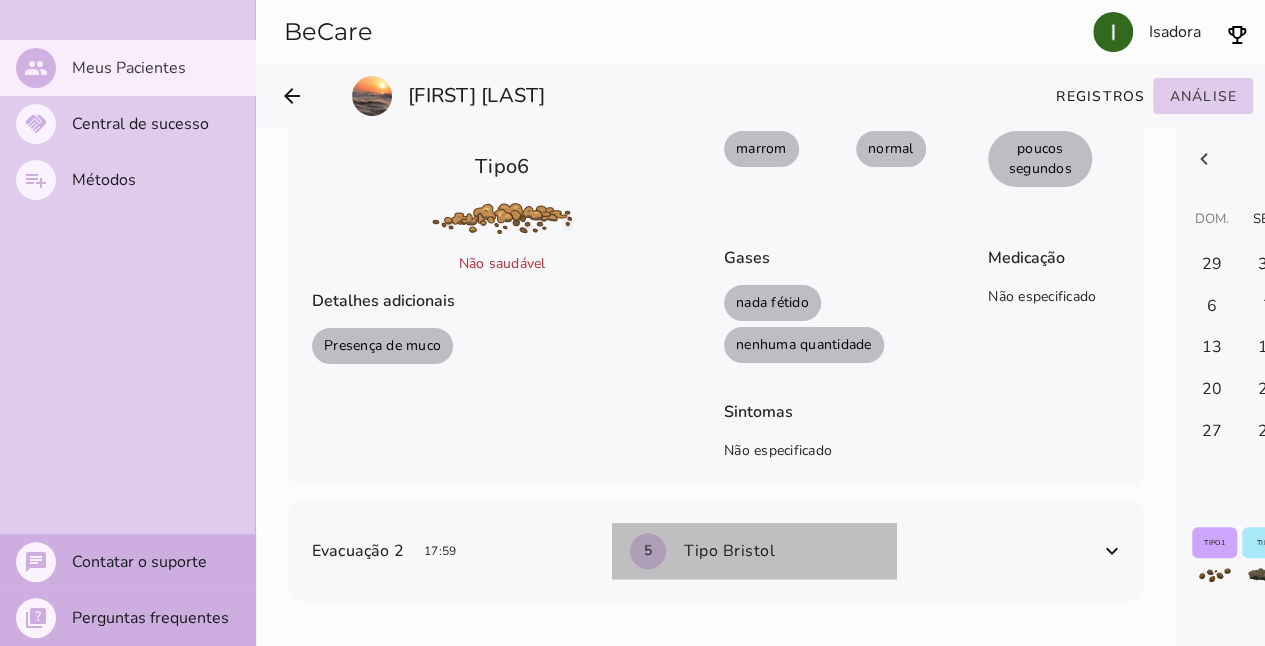 click on "Tipo Bristol" at bounding box center [729, 551] 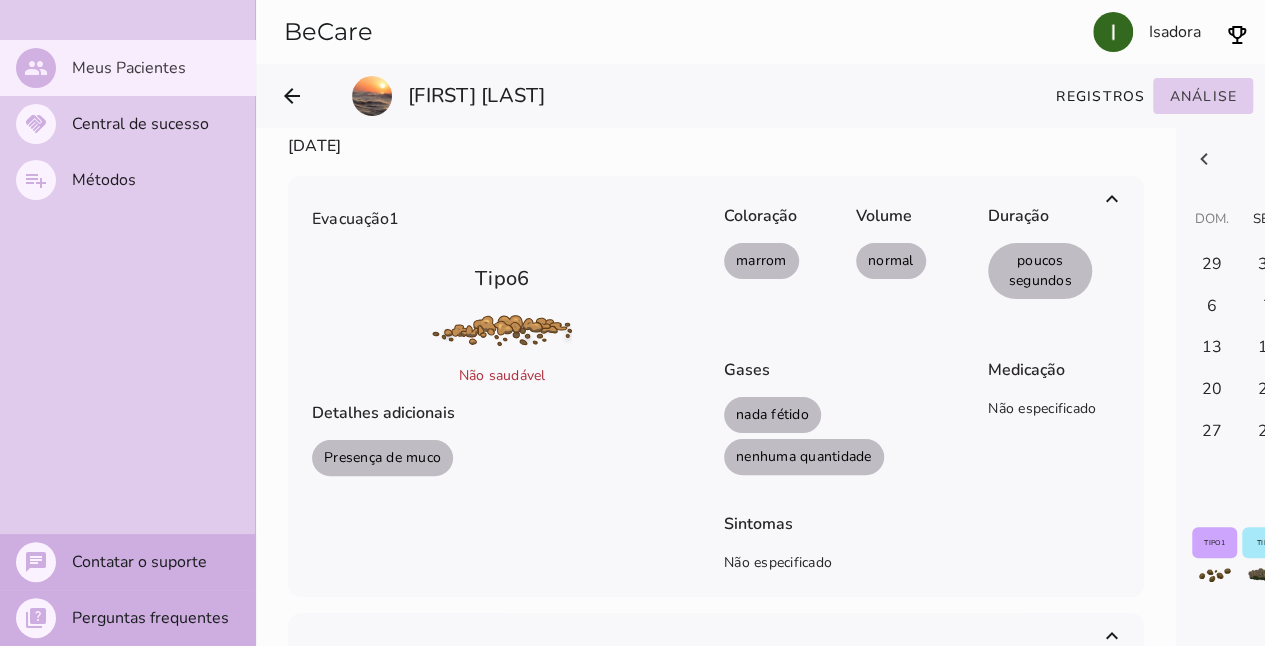 scroll, scrollTop: 510, scrollLeft: 0, axis: vertical 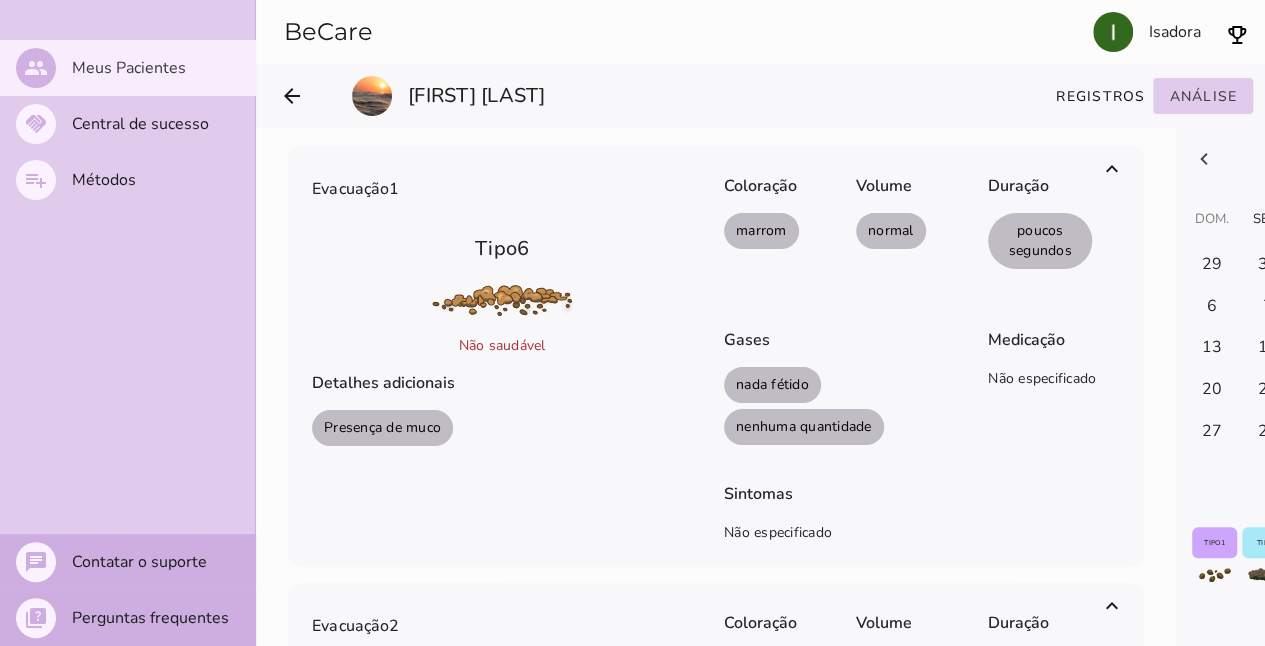 click on "Evacuação  1
Tipo  6
Não saudável
Detalhes adicionais
Presença de muco" at bounding box center [502, 351] 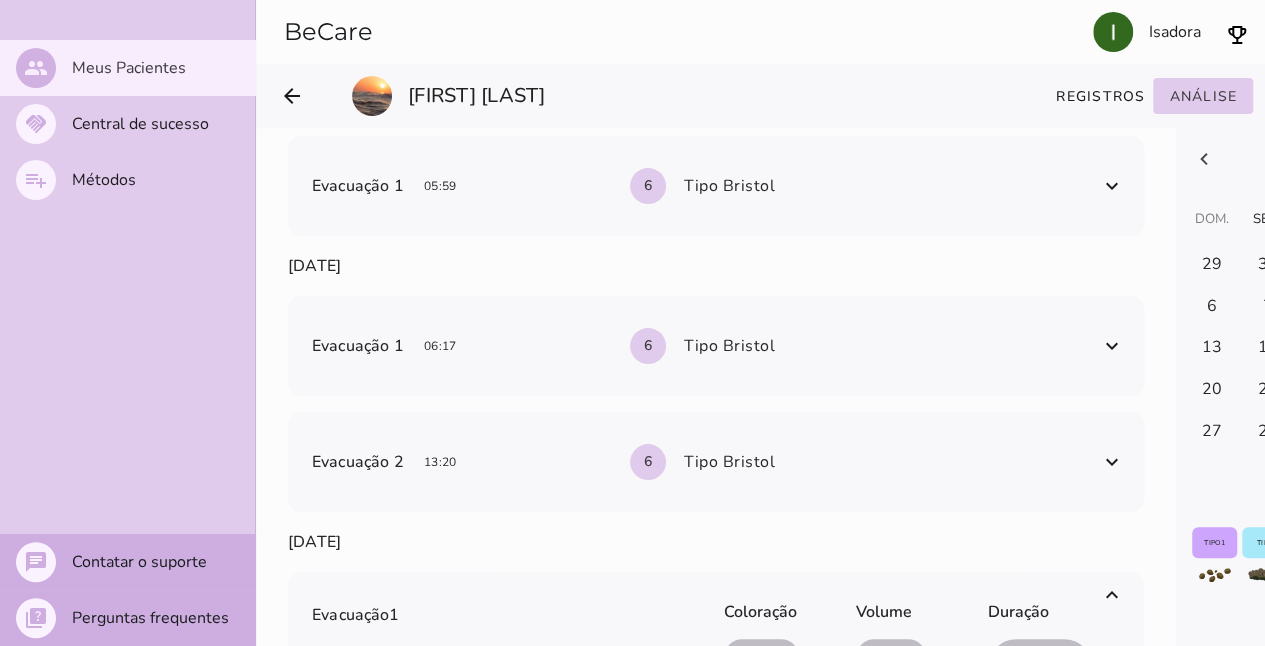 scroll, scrollTop: 110, scrollLeft: 0, axis: vertical 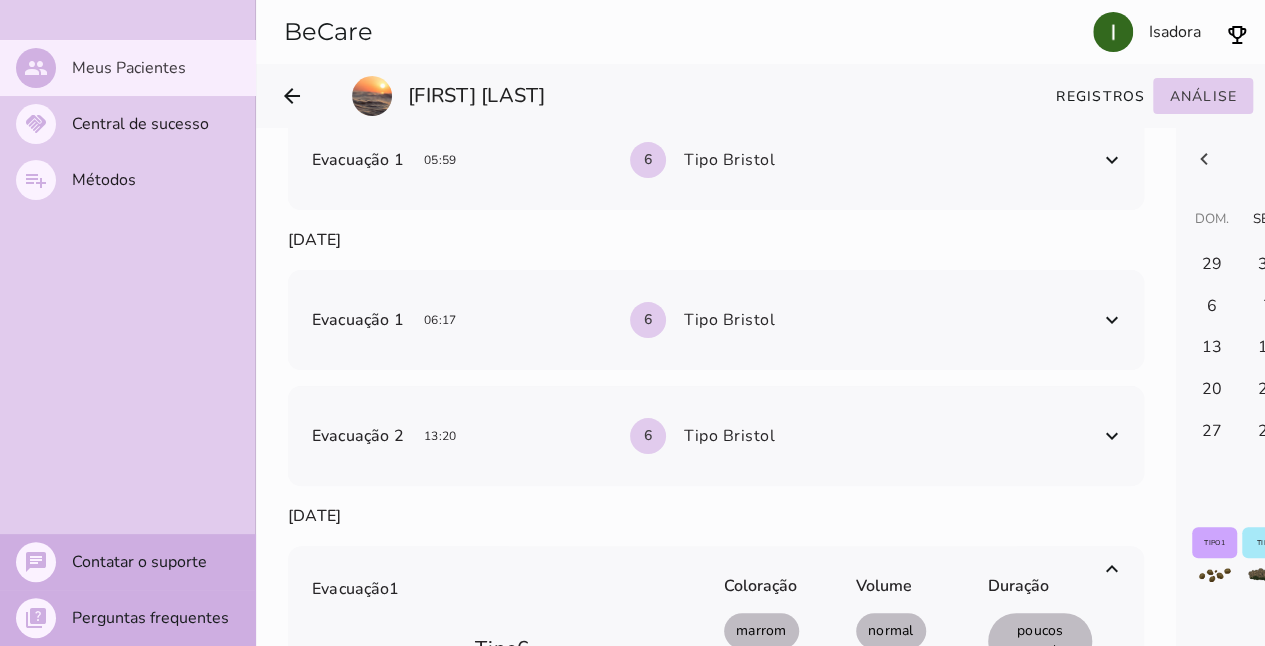 click on "[DATE]" at bounding box center [716, 516] 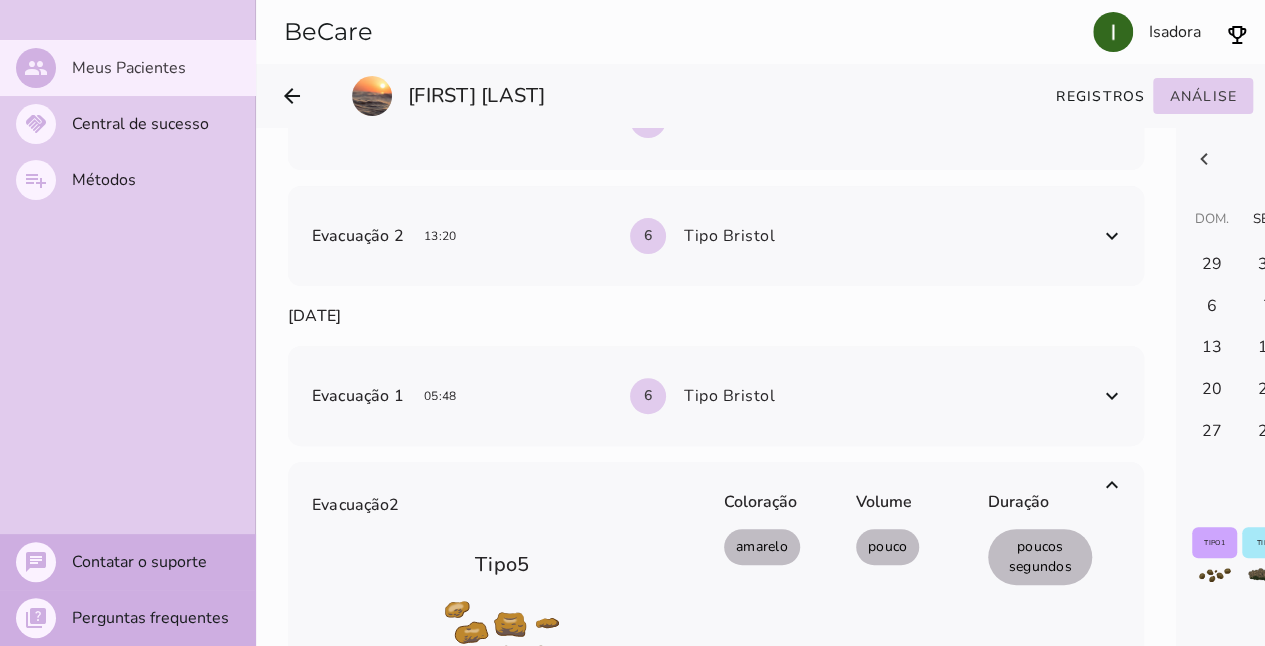 click at bounding box center (1112, 485) 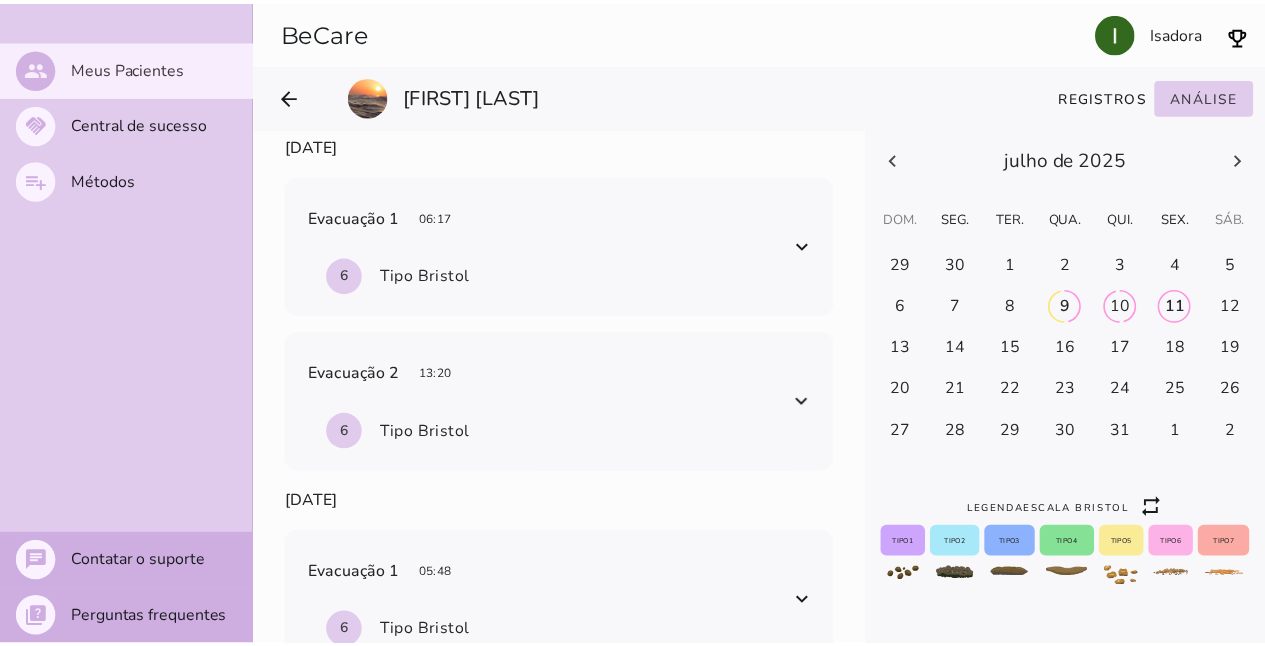 scroll, scrollTop: 174, scrollLeft: 0, axis: vertical 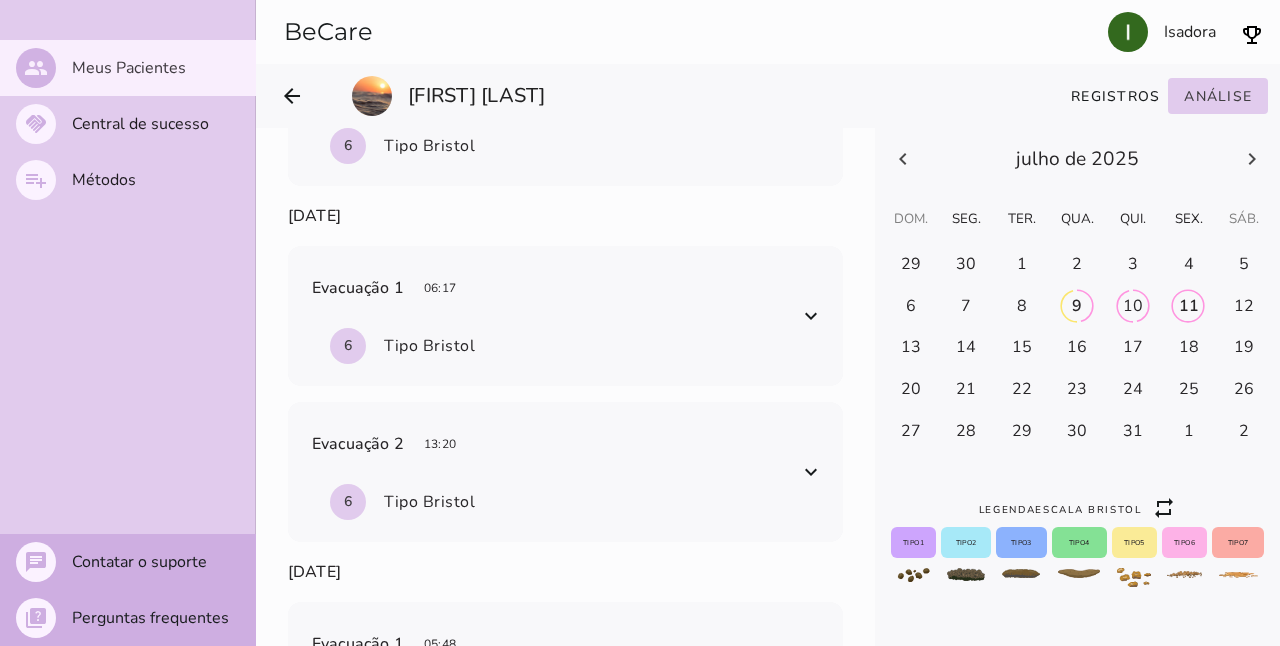 click at bounding box center (811, 316) 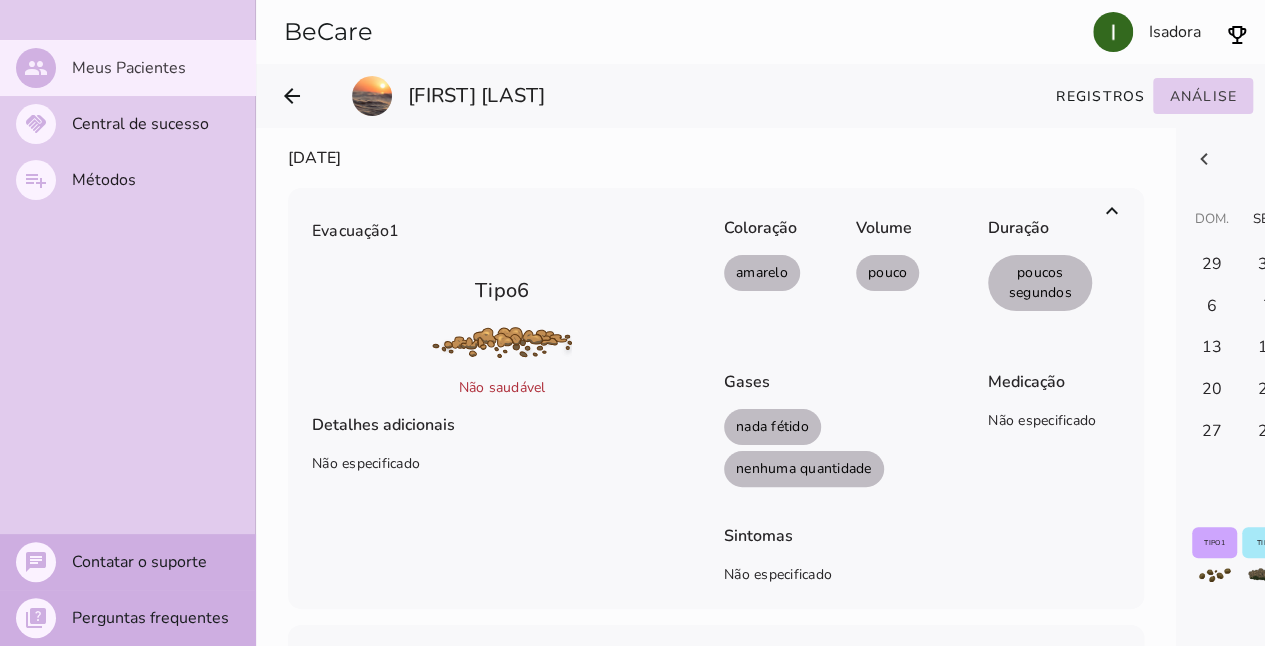 scroll, scrollTop: 0, scrollLeft: 0, axis: both 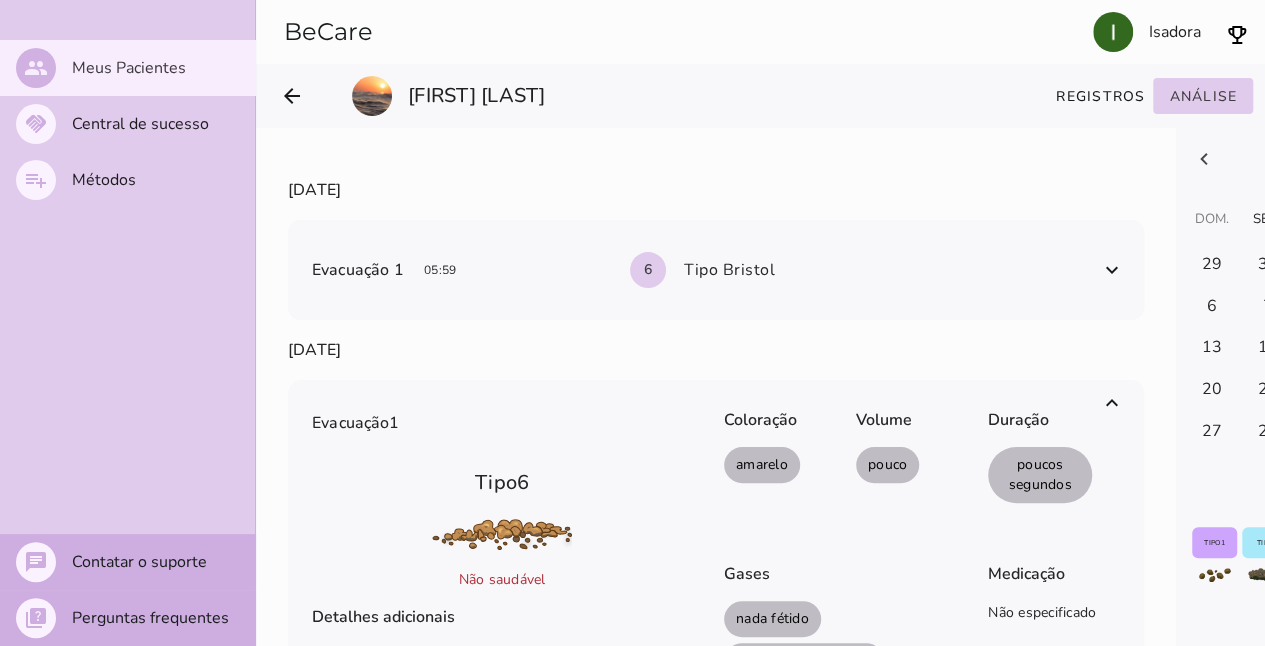 click on "05:59" at bounding box center (430, 270) 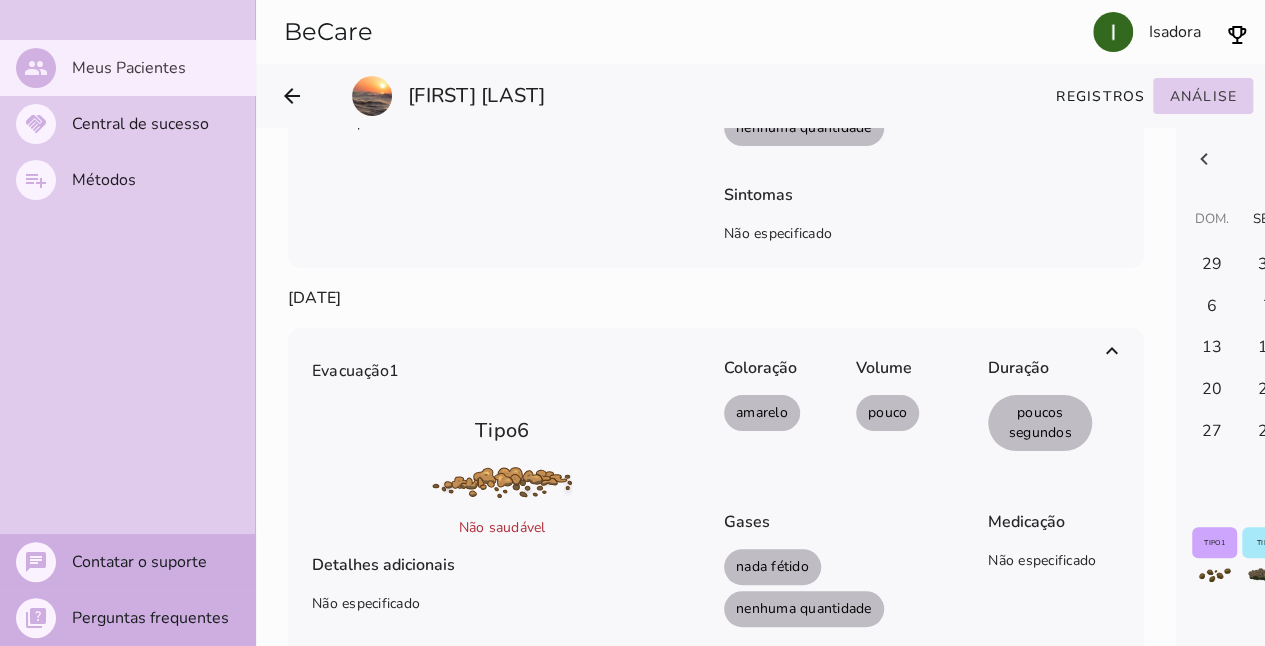 scroll, scrollTop: 500, scrollLeft: 0, axis: vertical 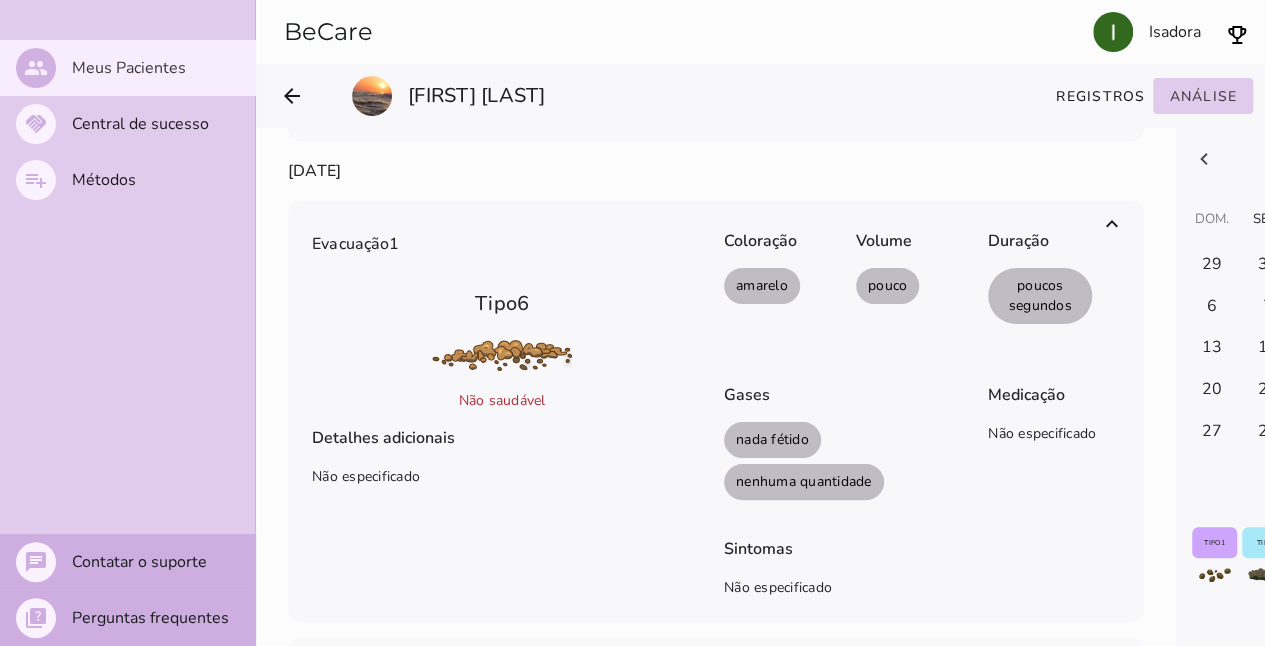 click on "Evacuação  1
Tipo  6
Não saudável
Detalhes adicionais
Não especificado" at bounding box center [502, 406] 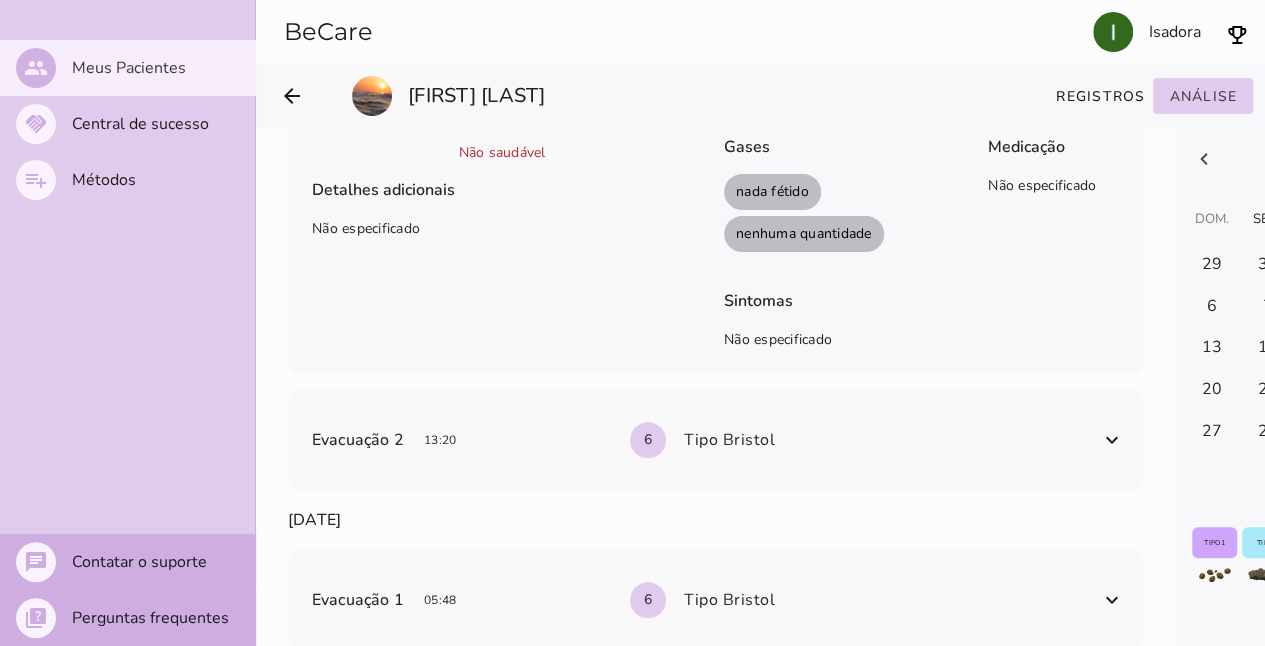 scroll, scrollTop: 800, scrollLeft: 0, axis: vertical 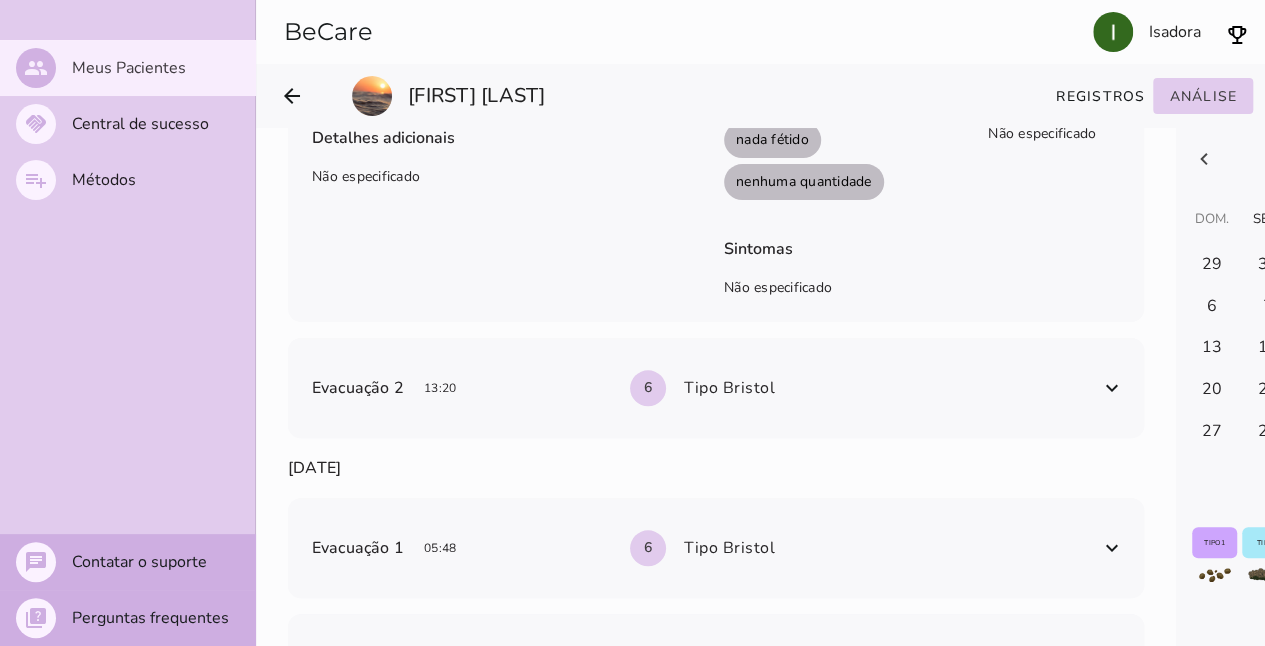 click on "Evacuação   2
13:20
6
Tipo Bristol" at bounding box center [704, 388] 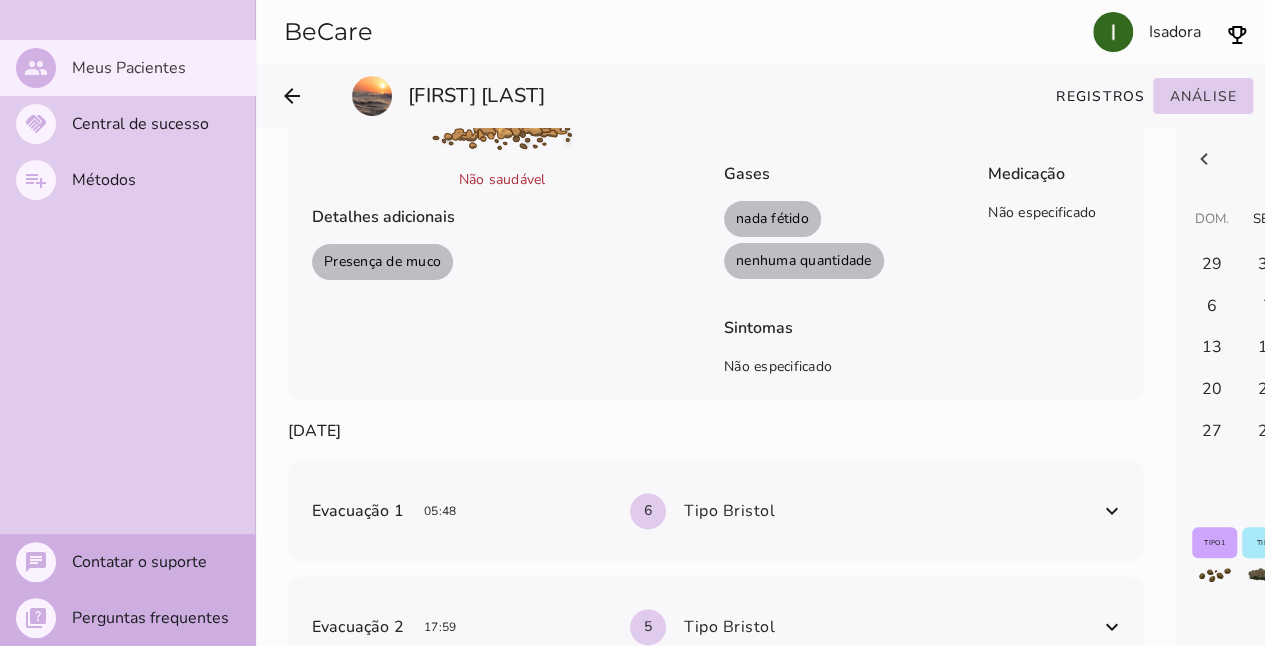 scroll, scrollTop: 1229, scrollLeft: 0, axis: vertical 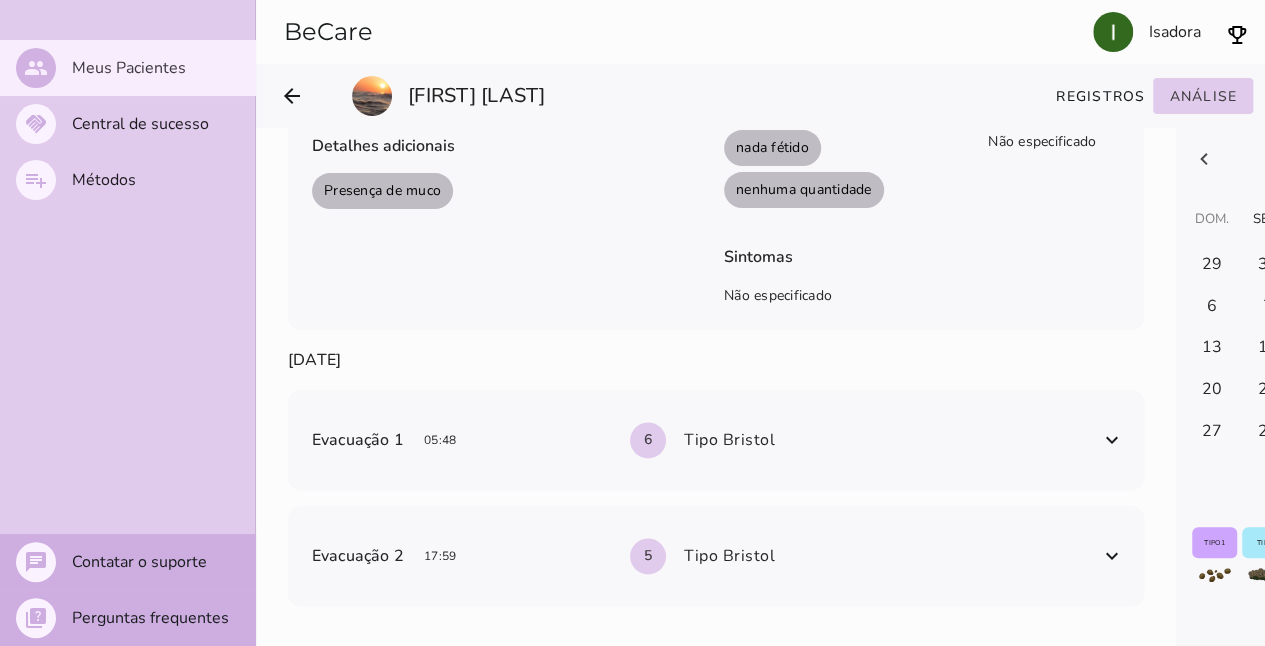 click on "Evacuação   1
05:48
6
Tipo Bristol" at bounding box center (704, 440) 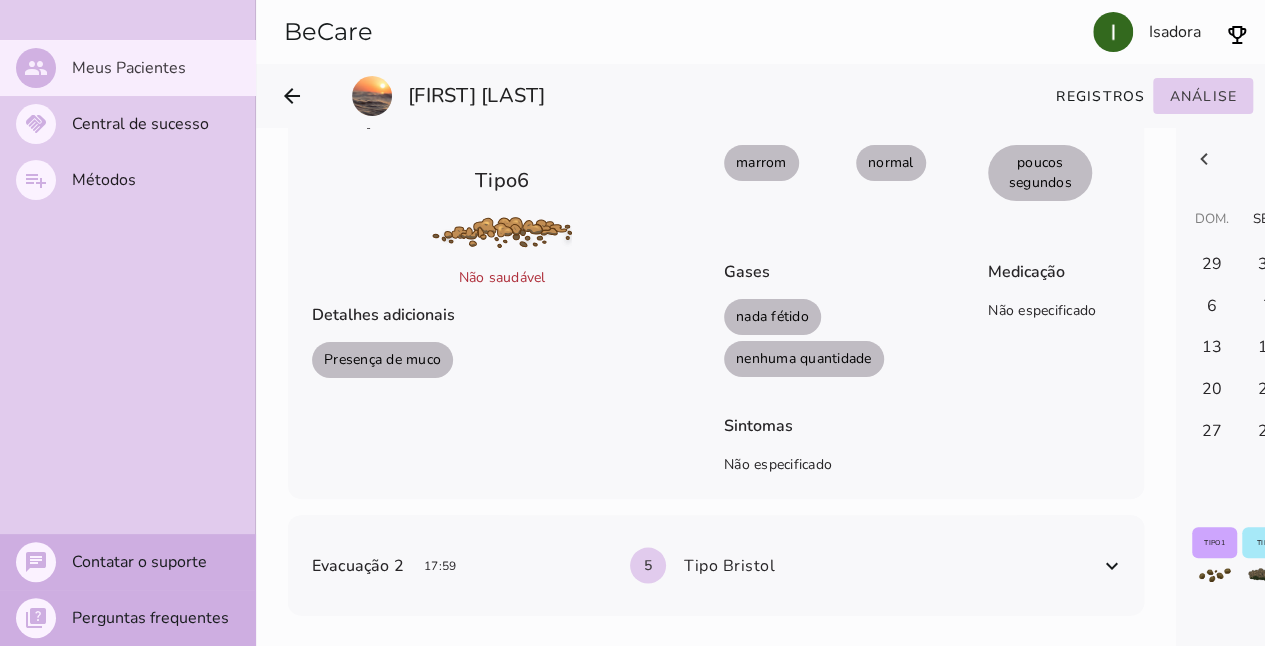 scroll, scrollTop: 1547, scrollLeft: 0, axis: vertical 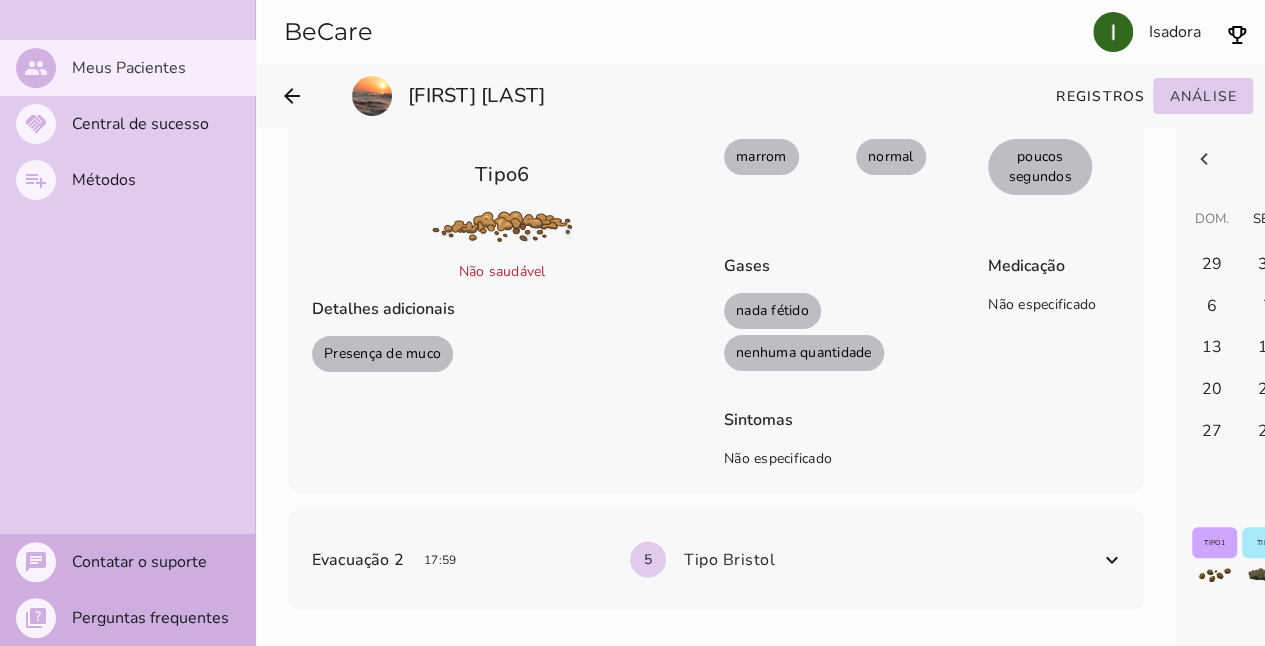 click on "Nenhum registro para  [FIRST] [LAST] ." at bounding box center (716, 340) 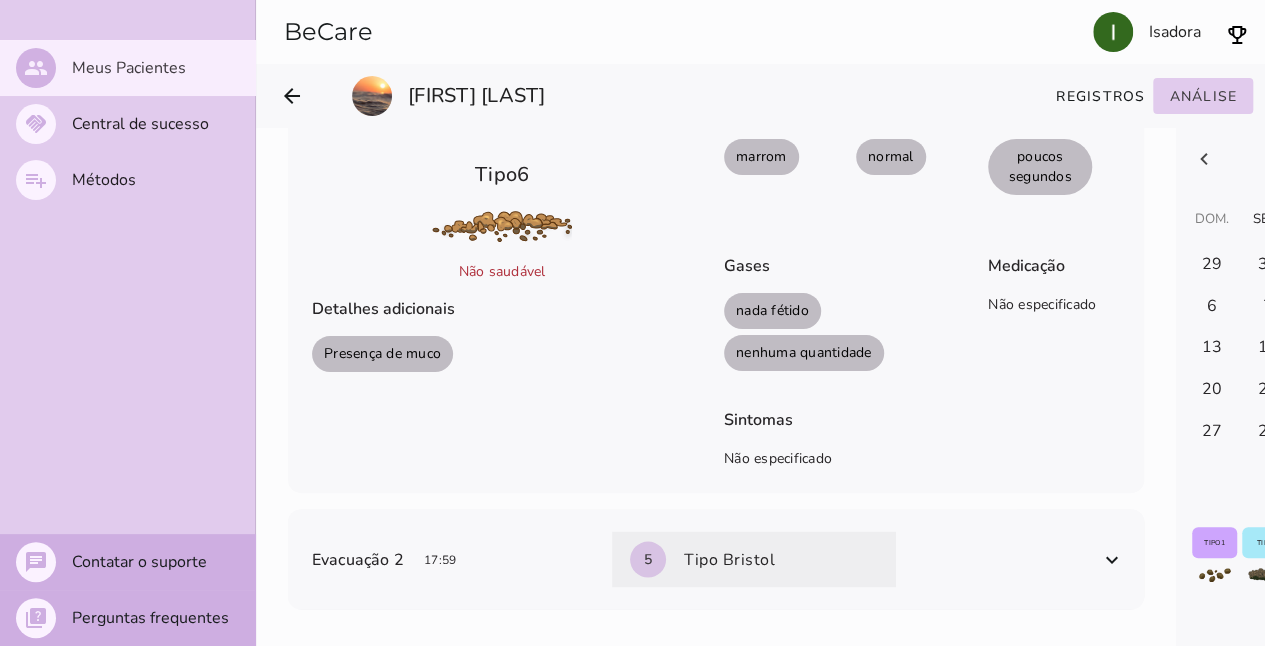 click on "5" at bounding box center (648, 559) 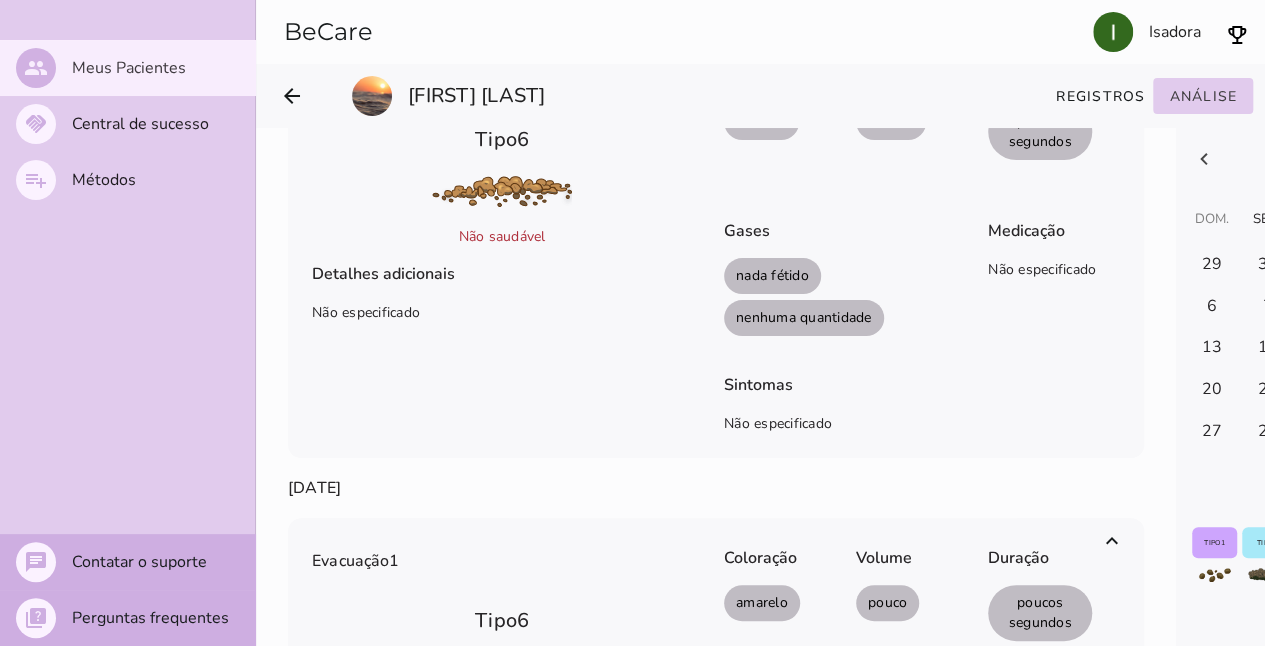 scroll, scrollTop: 0, scrollLeft: 0, axis: both 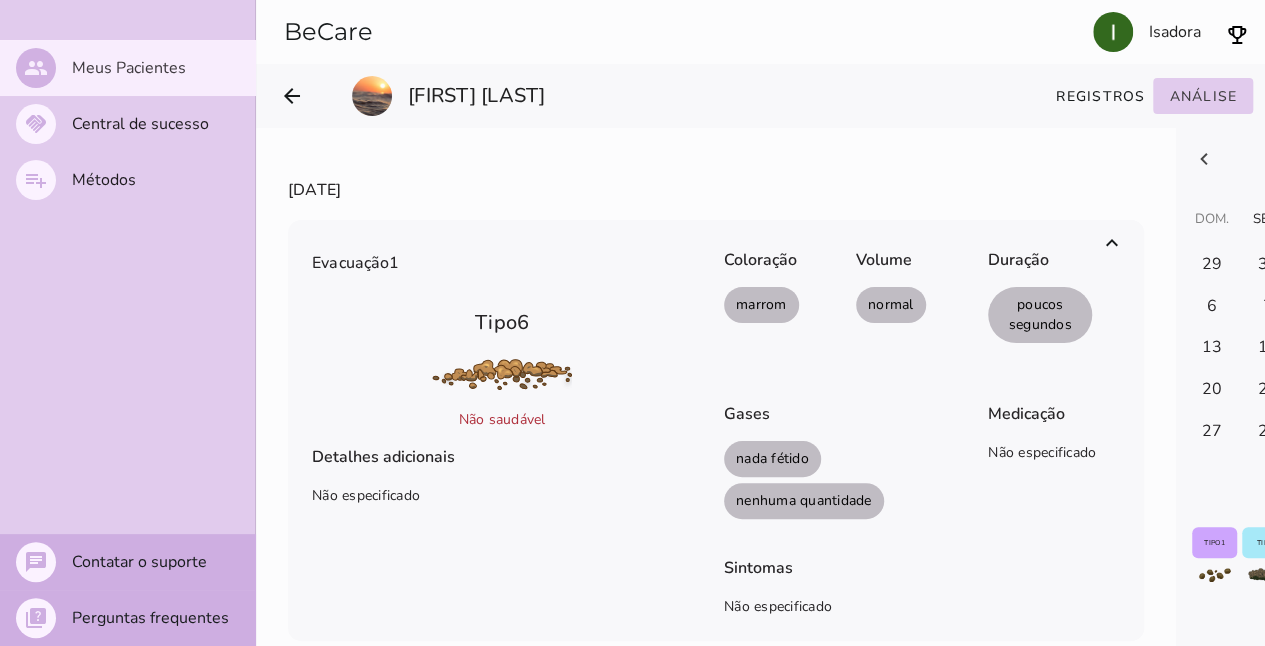 click on "Evacuação  1" at bounding box center [502, 263] 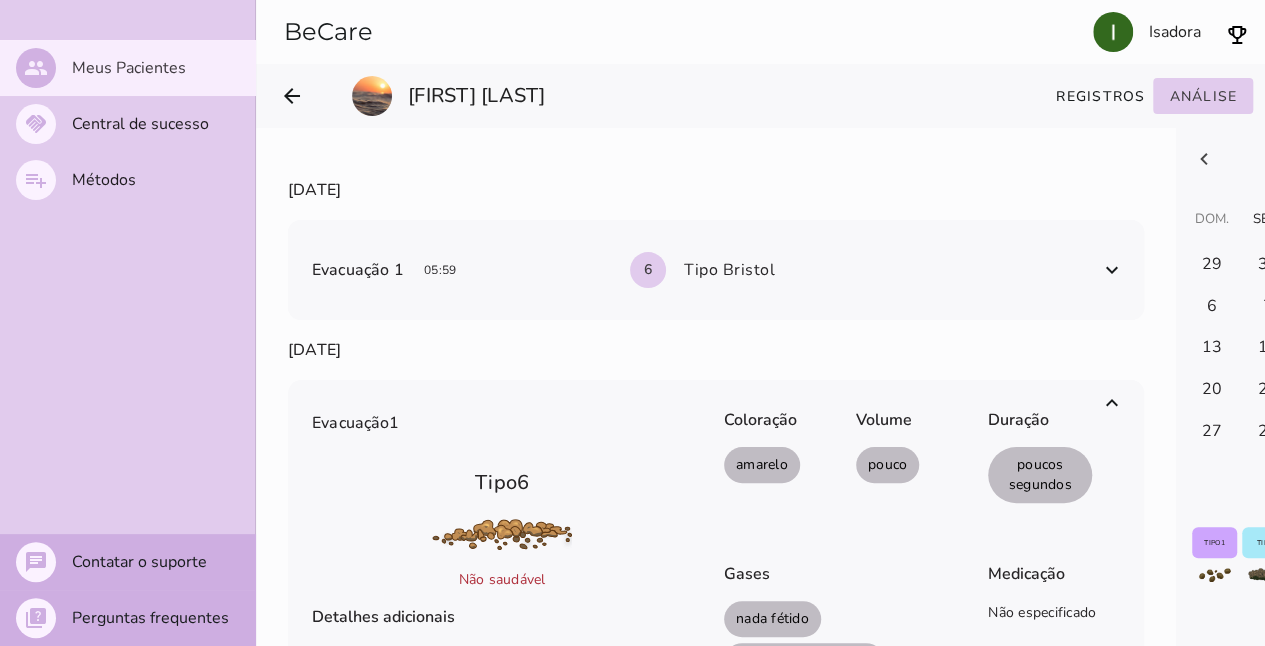 click on "Evacuação   1
05:59" at bounding box center [454, 270] 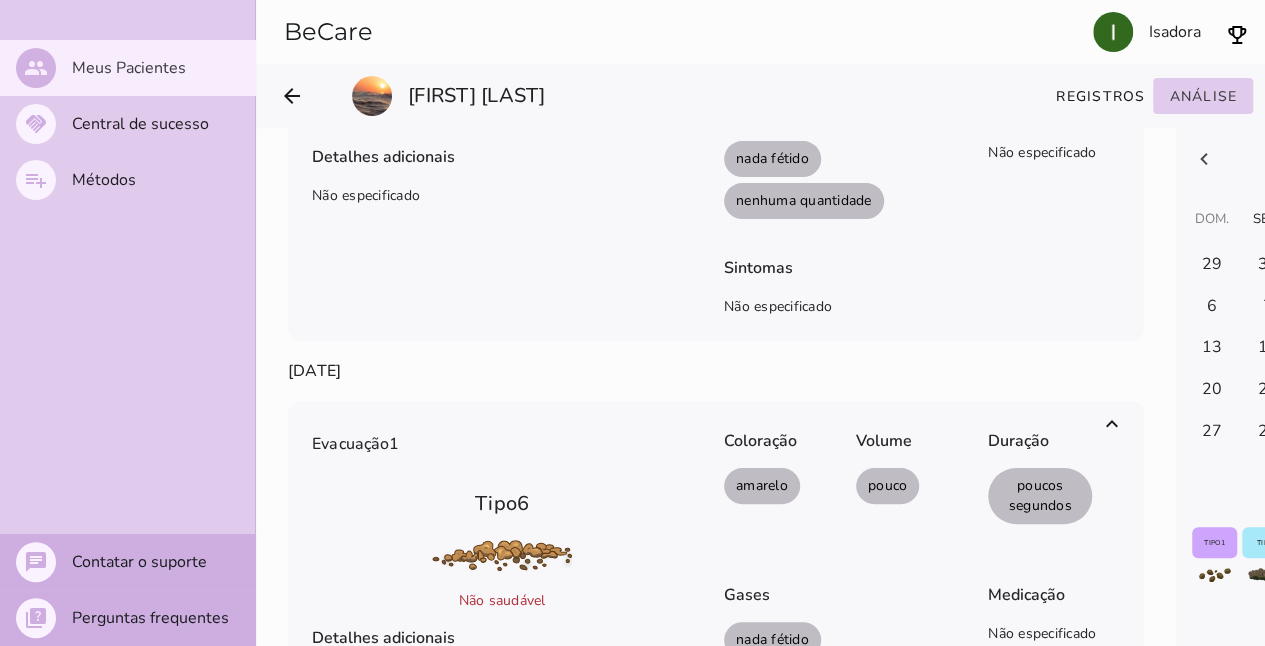 scroll, scrollTop: 0, scrollLeft: 0, axis: both 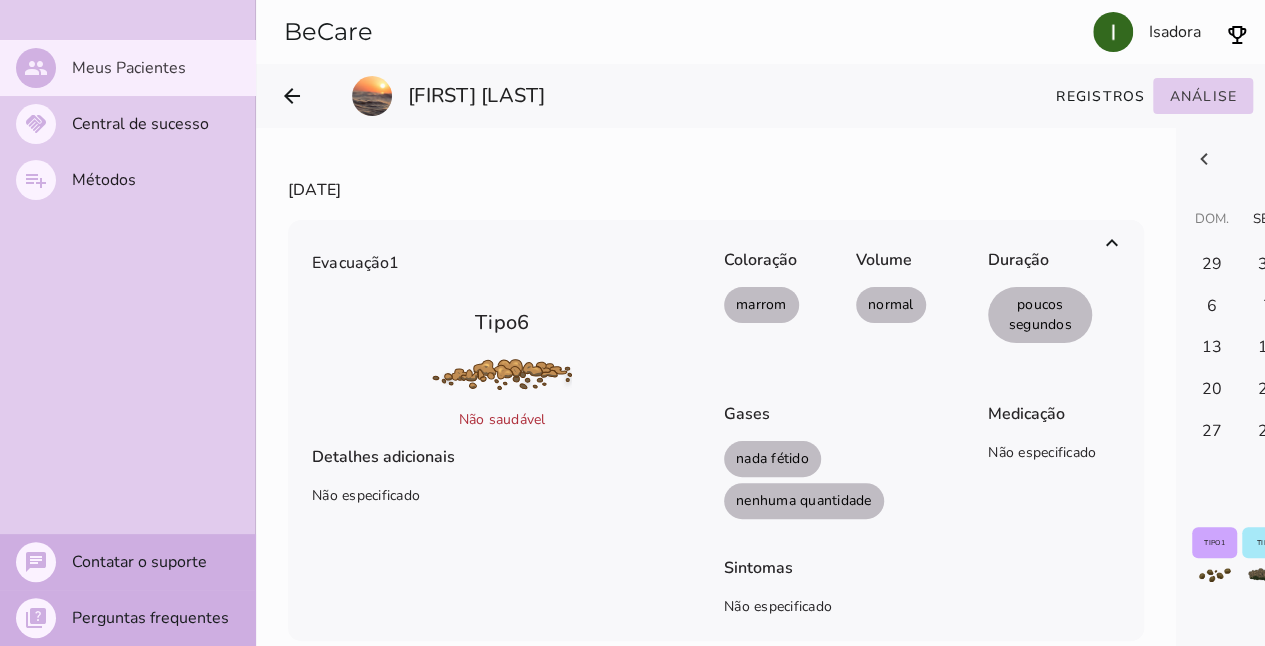 click at bounding box center (1112, 243) 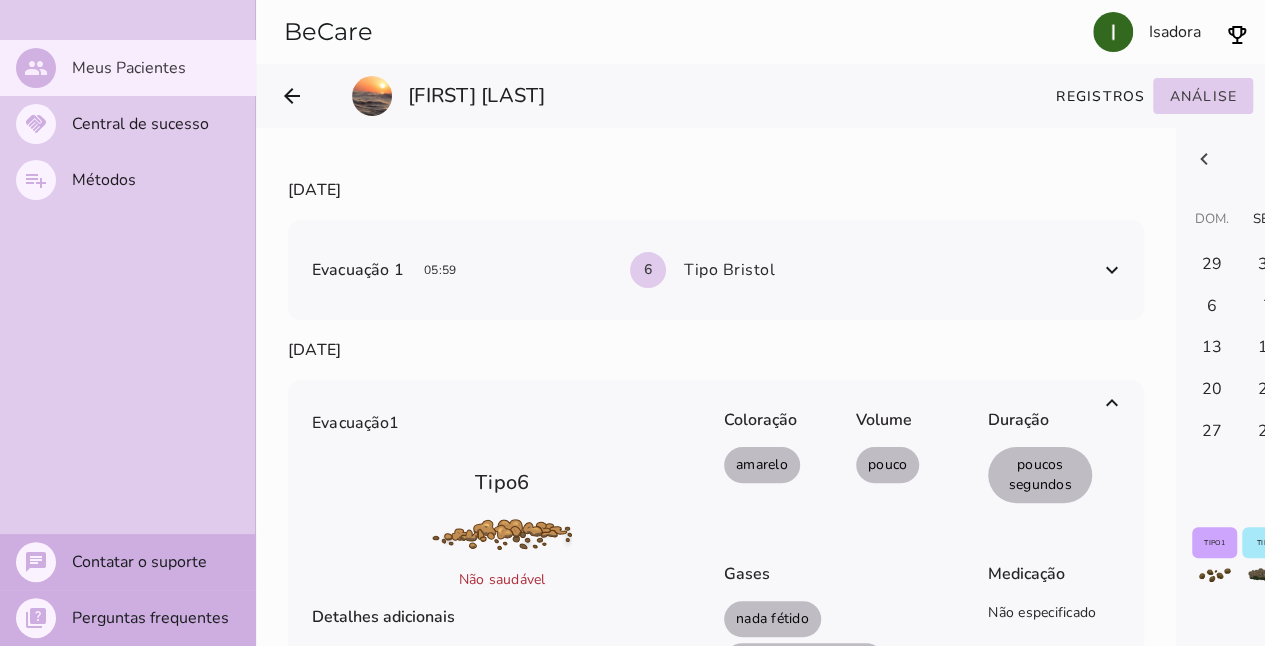 click at bounding box center (1112, 403) 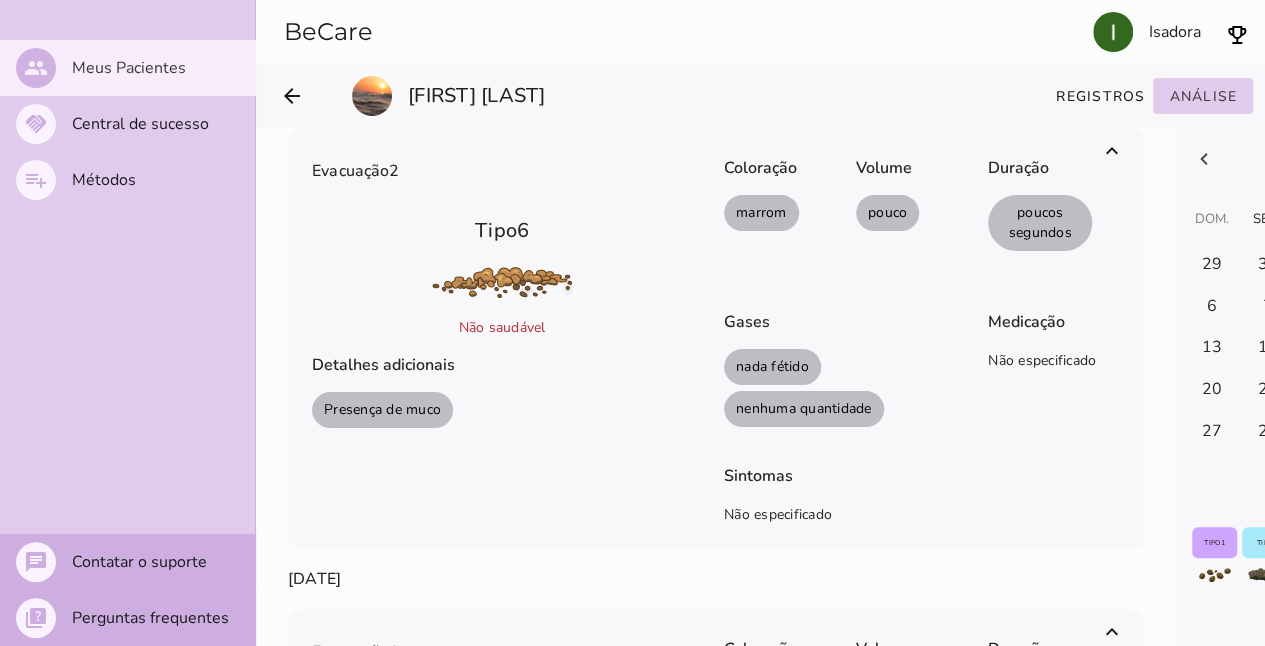 scroll, scrollTop: 300, scrollLeft: 0, axis: vertical 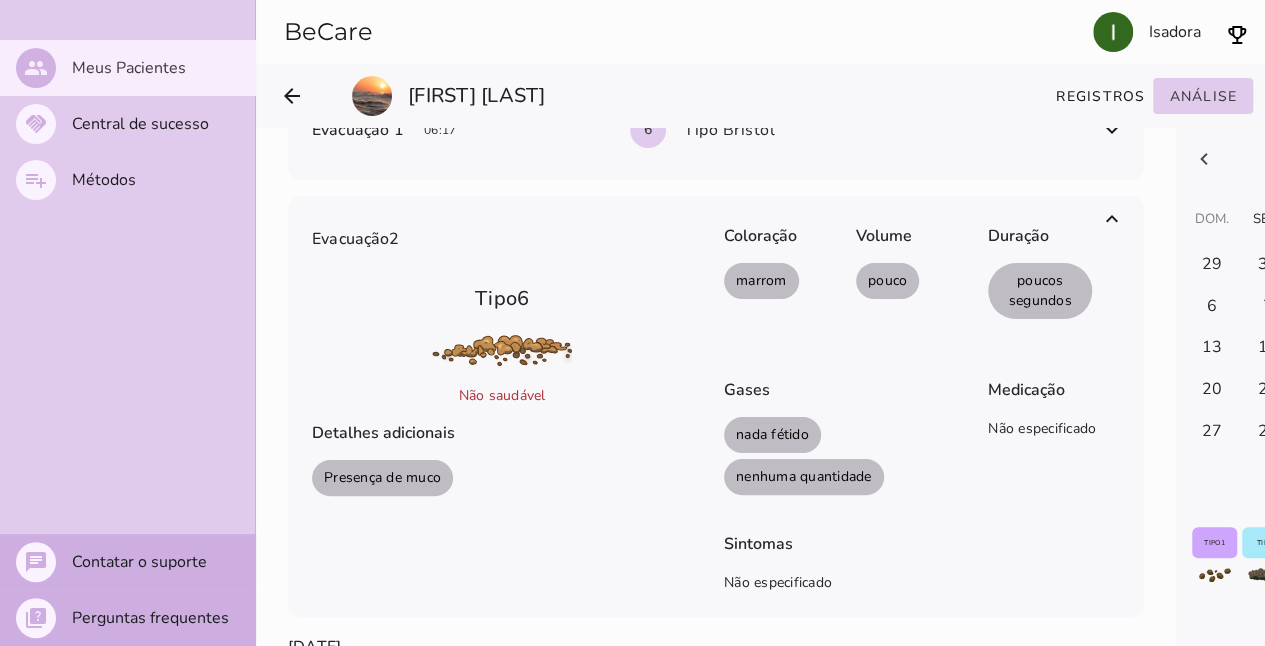 click at bounding box center (1112, 219) 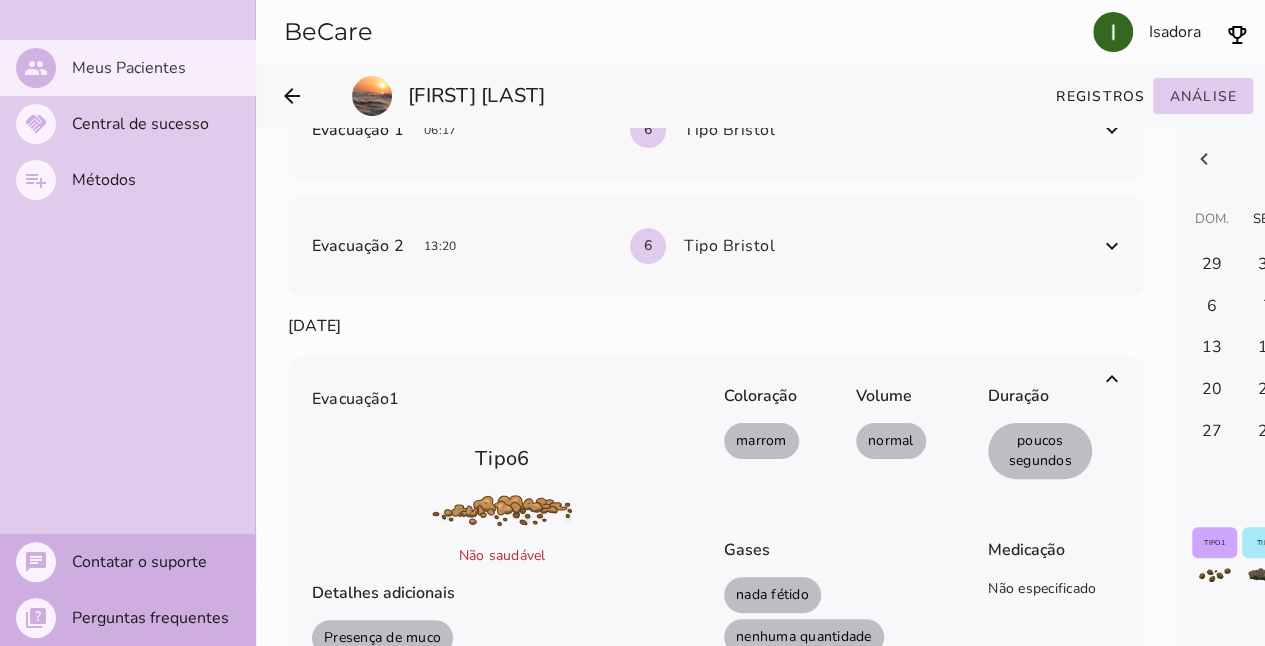 click at bounding box center (1112, 379) 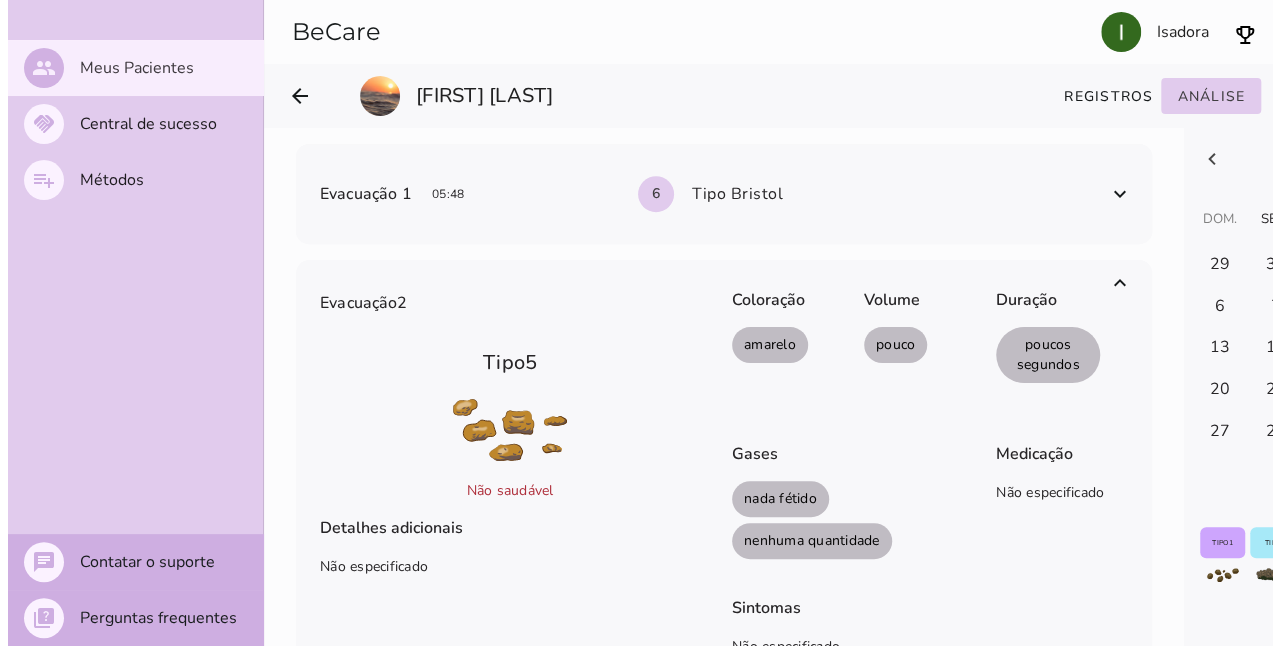 scroll, scrollTop: 592, scrollLeft: 0, axis: vertical 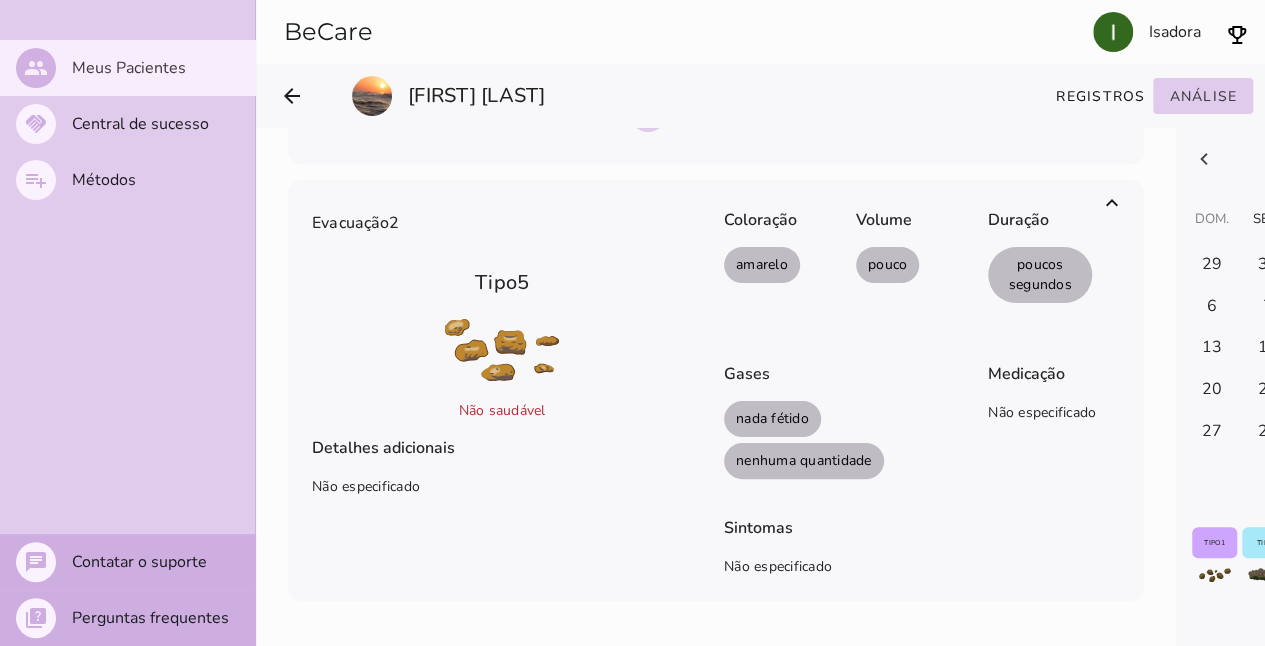 click at bounding box center [1112, 203] 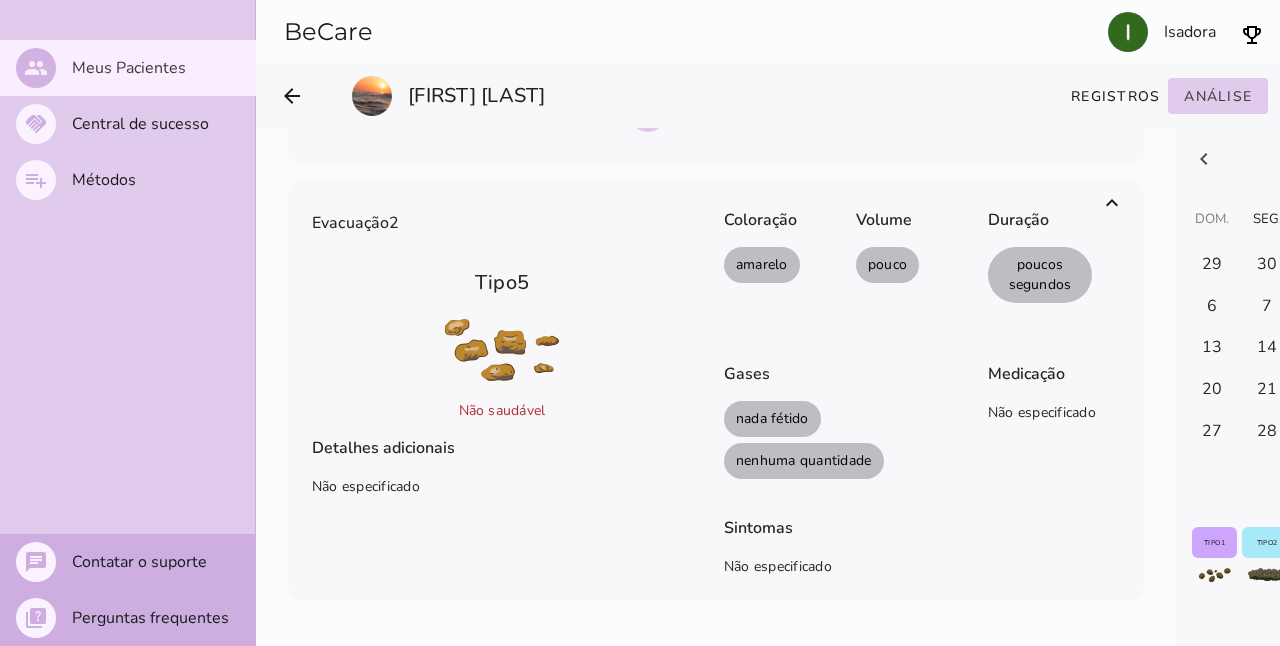 scroll, scrollTop: 474, scrollLeft: 0, axis: vertical 